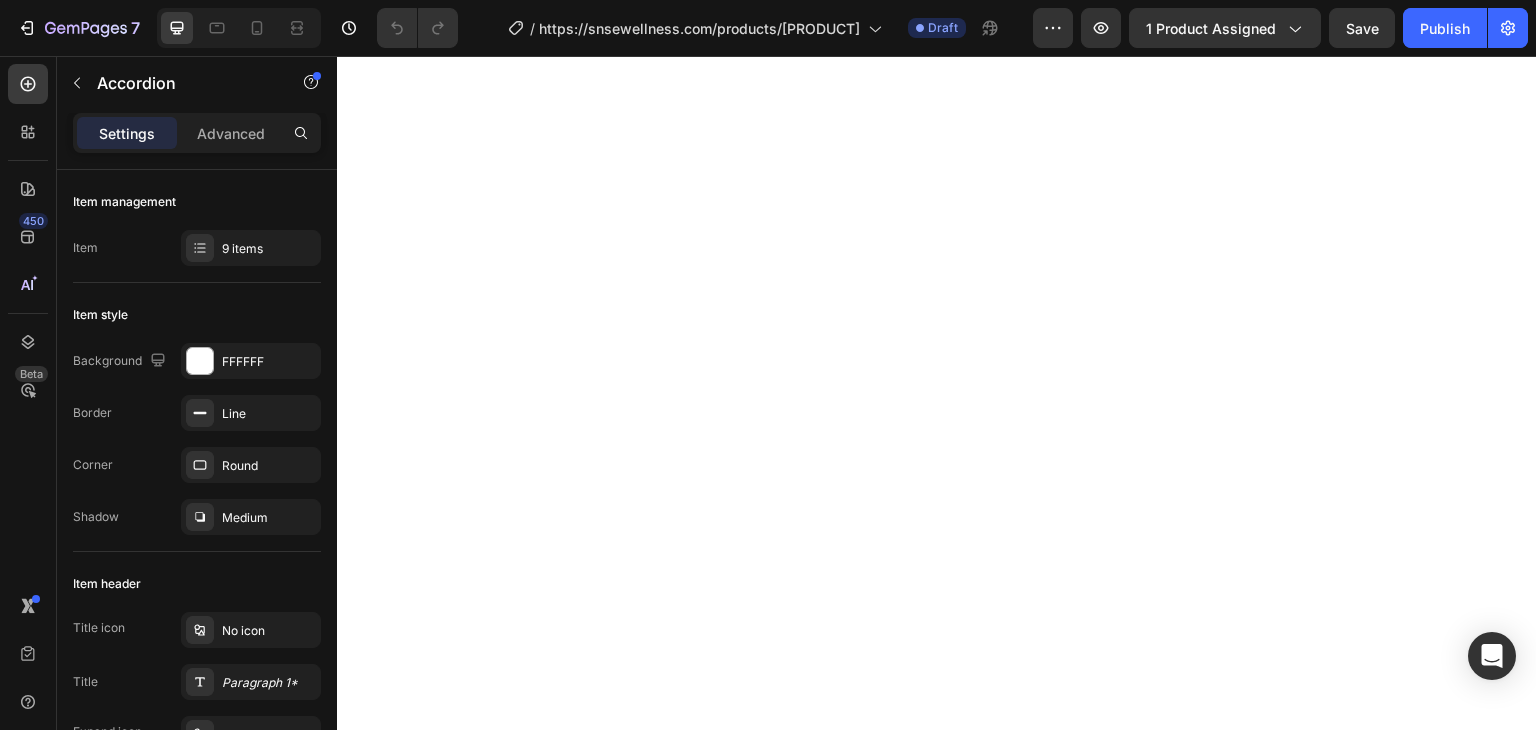 scroll, scrollTop: 0, scrollLeft: 0, axis: both 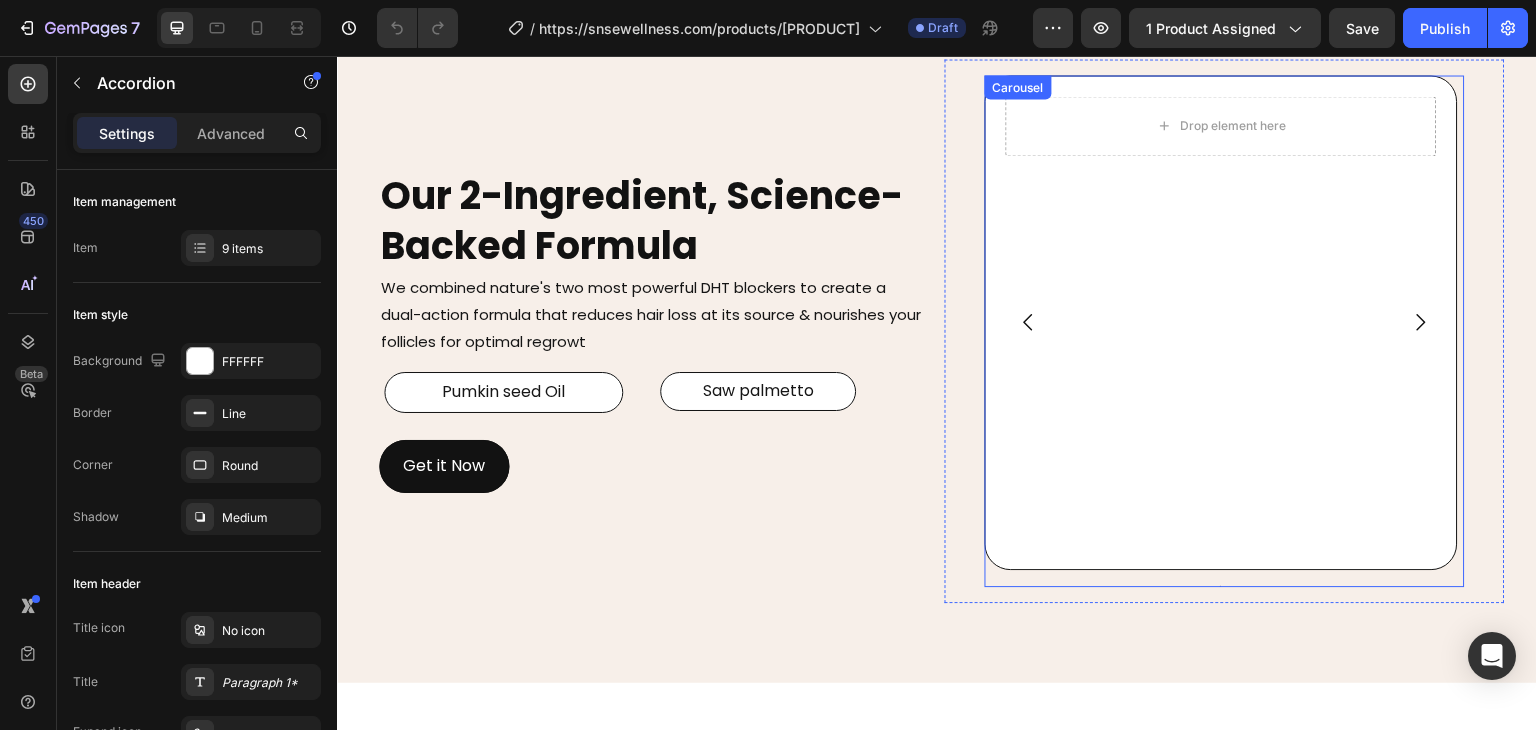click at bounding box center (1029, 322) 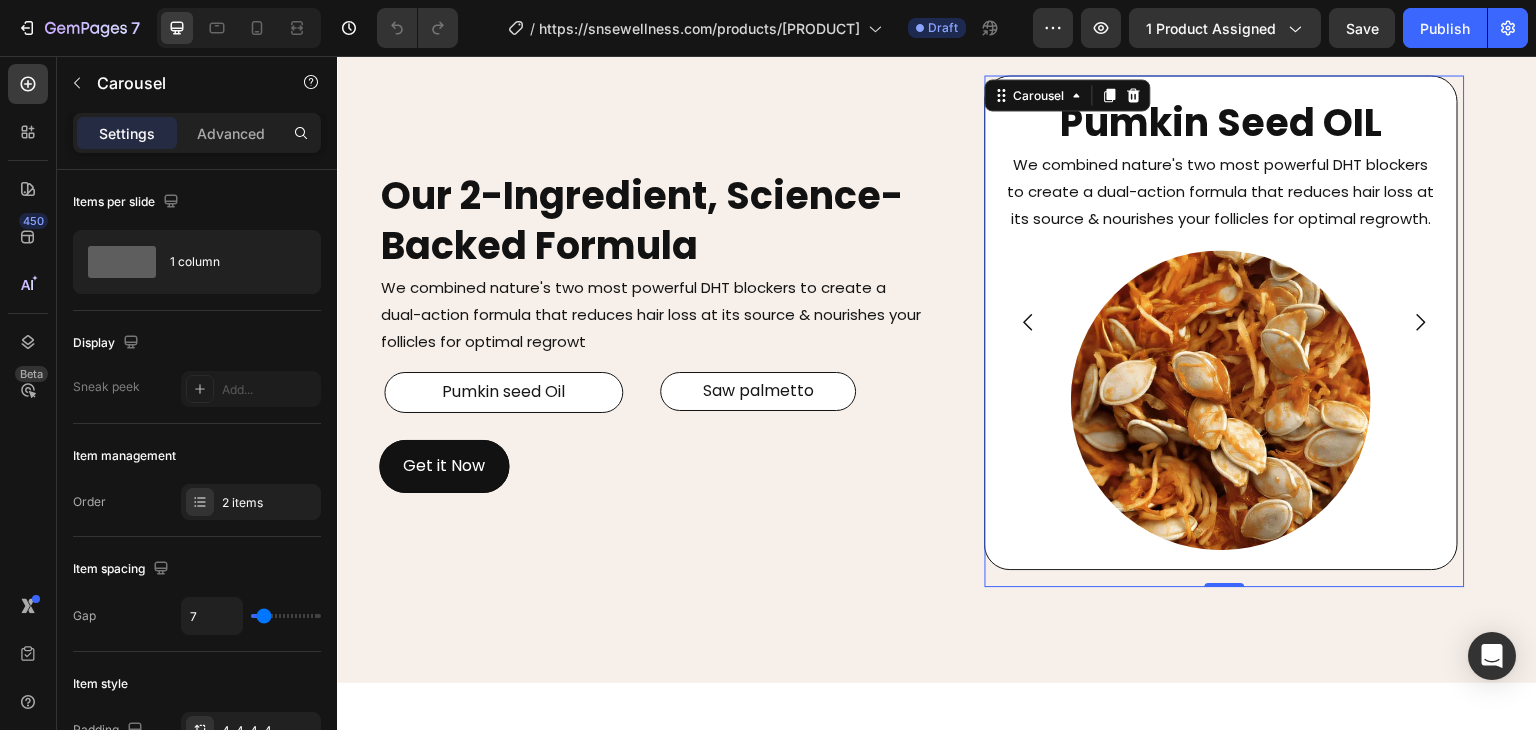 click at bounding box center (1421, 322) 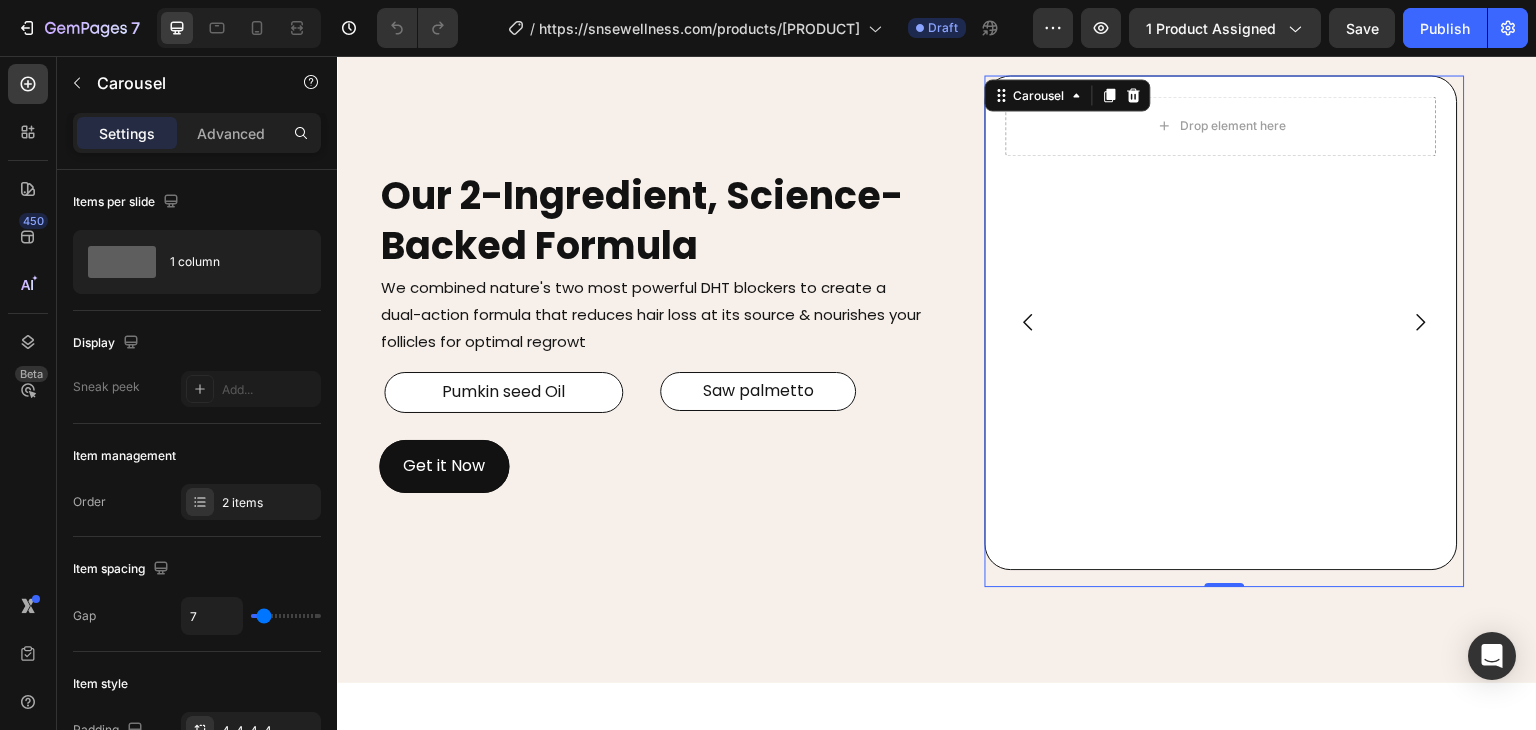click 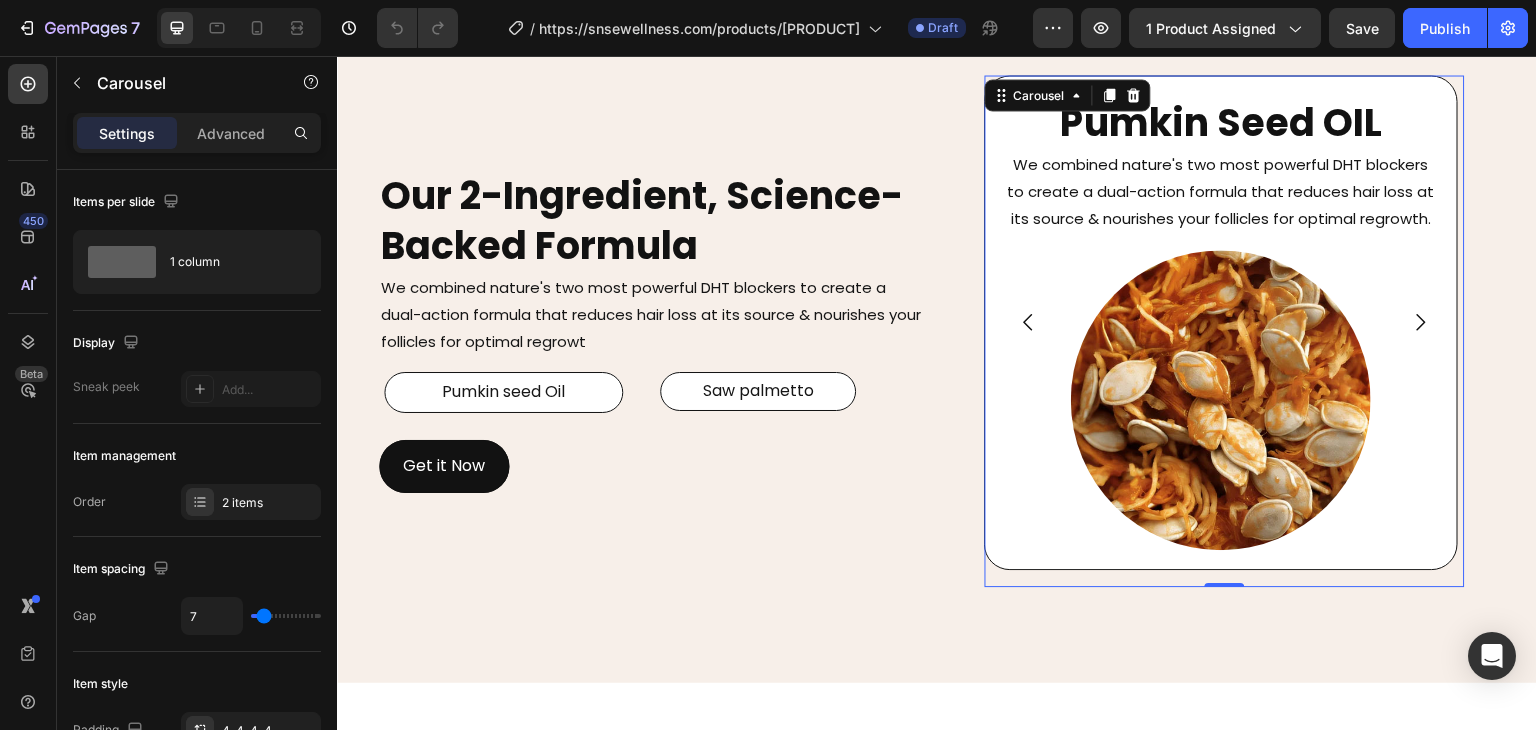 click 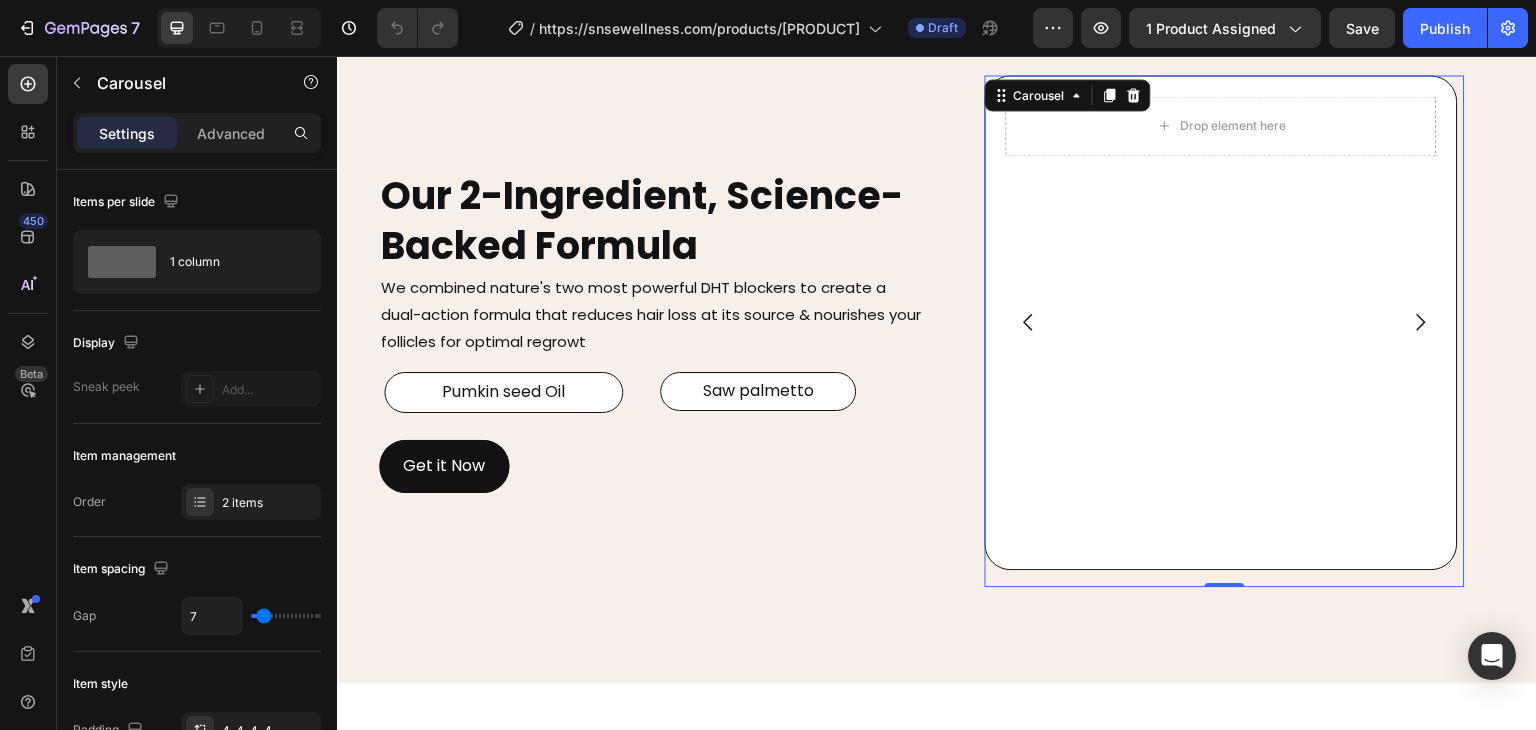 click 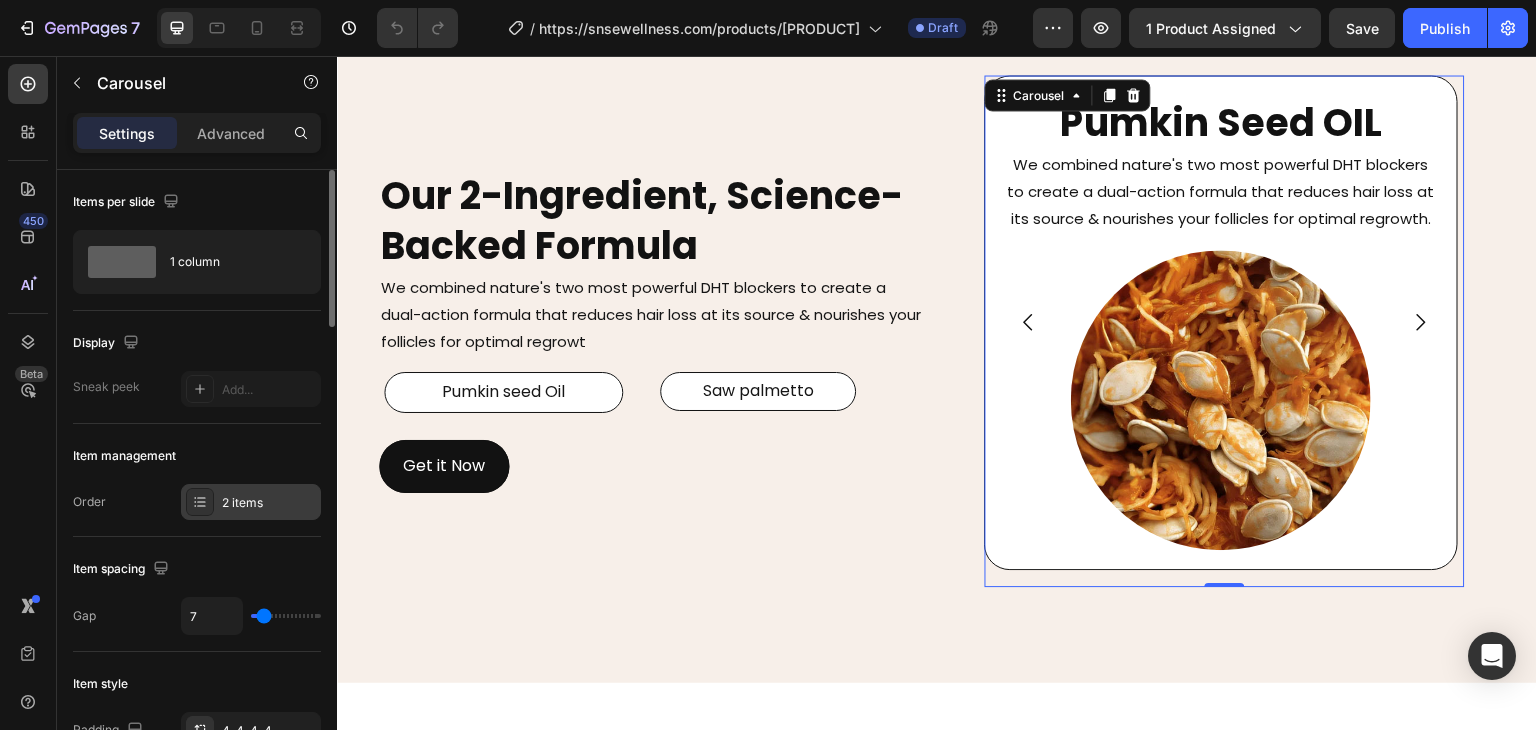 click on "2 items" at bounding box center [269, 503] 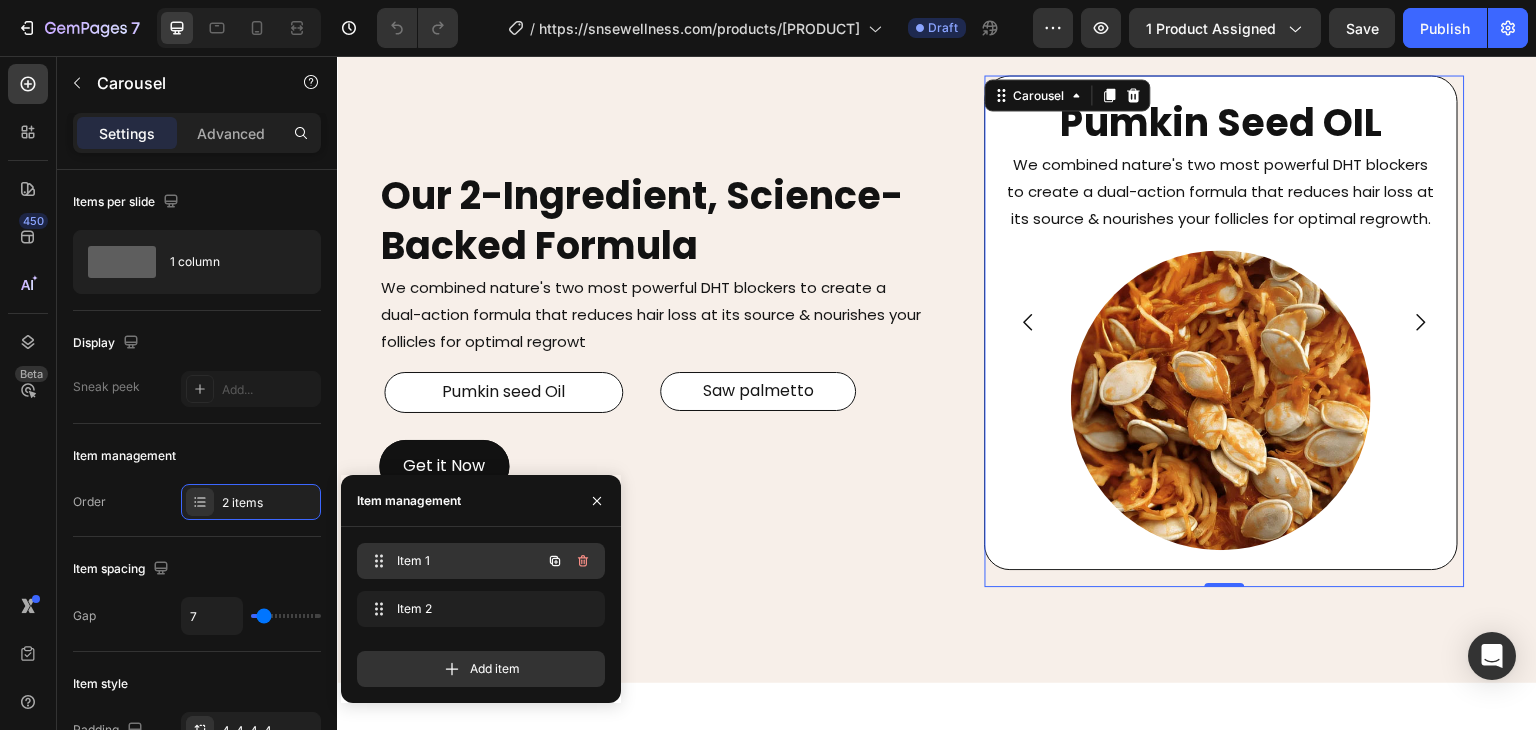 click on "Item 1" at bounding box center [453, 561] 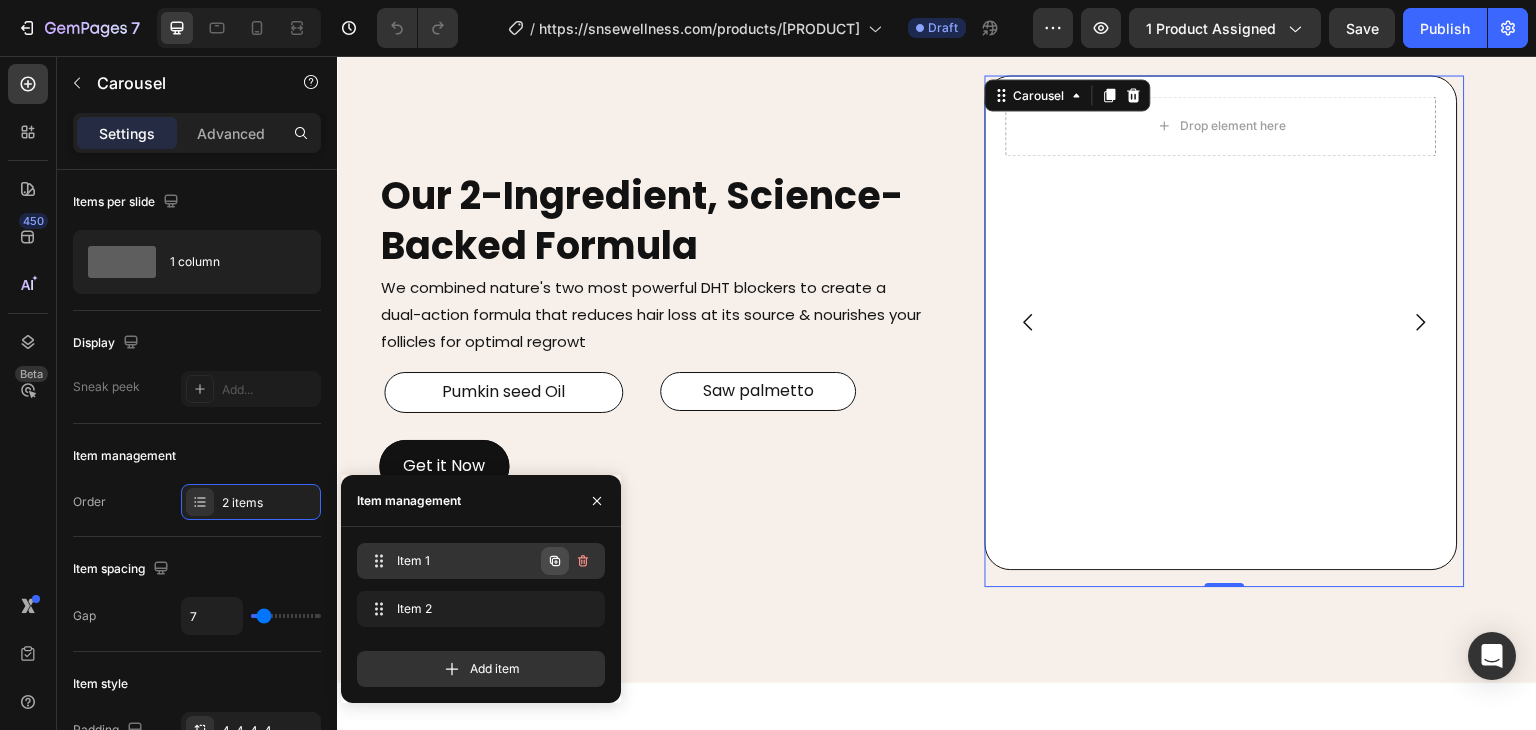 click at bounding box center [555, 561] 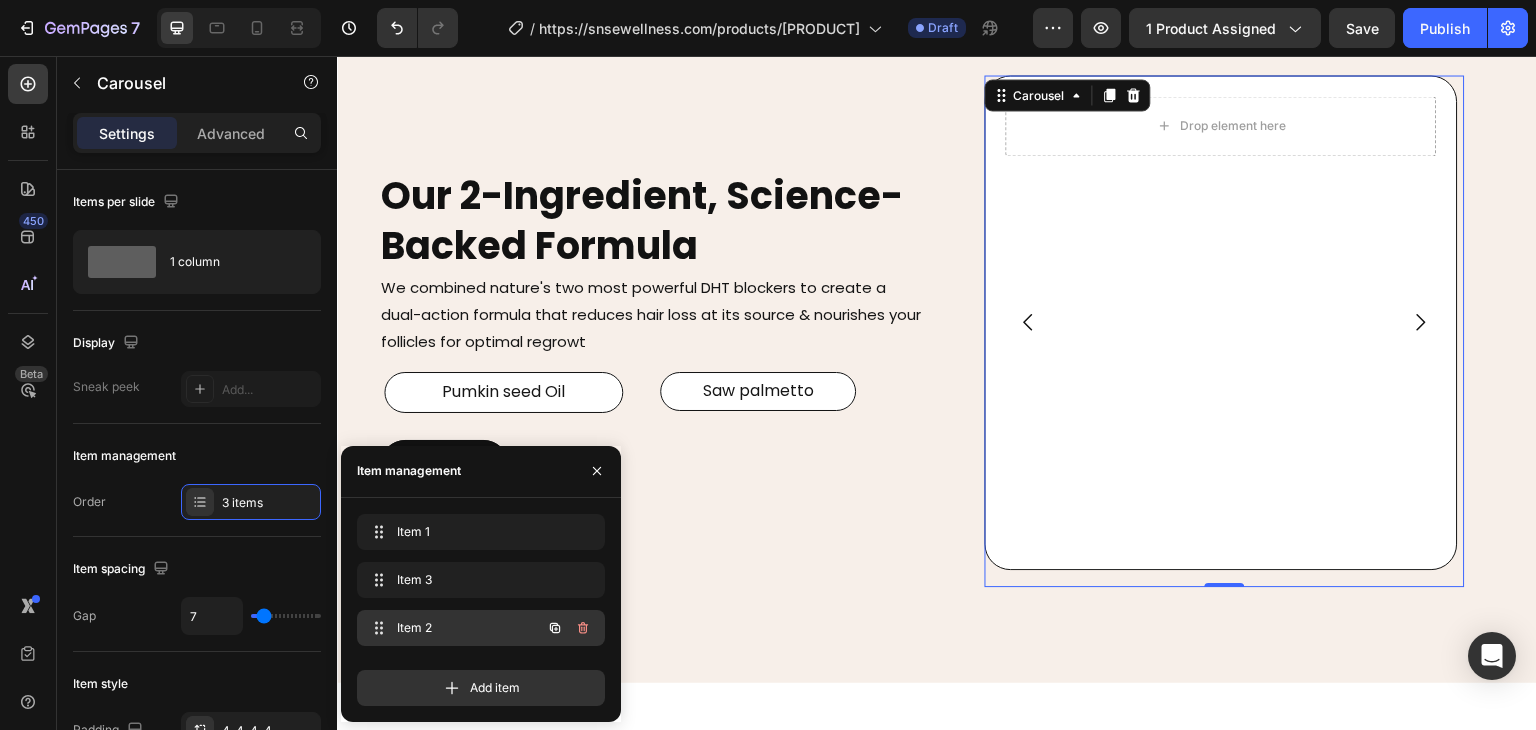 click on "Item 2" at bounding box center (453, 628) 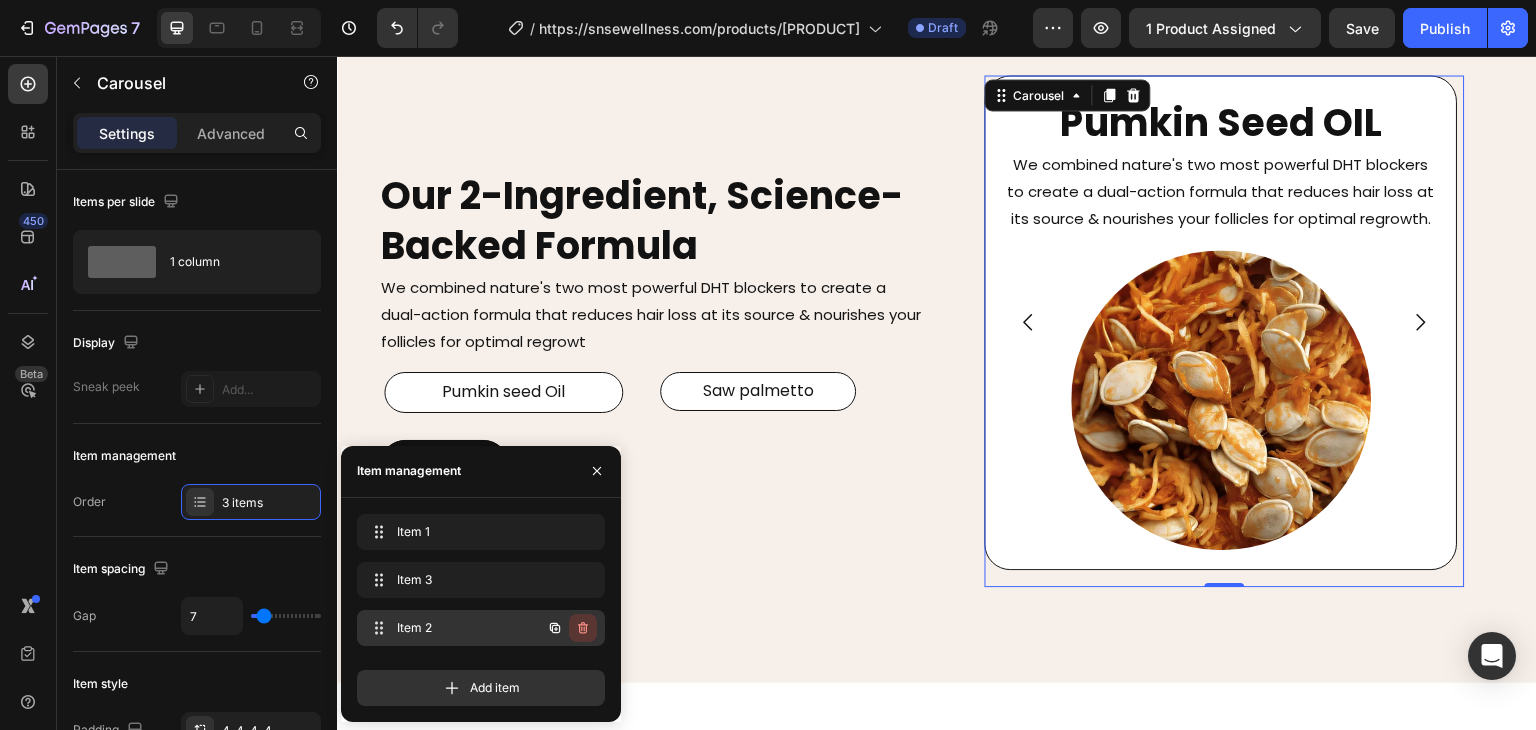 click 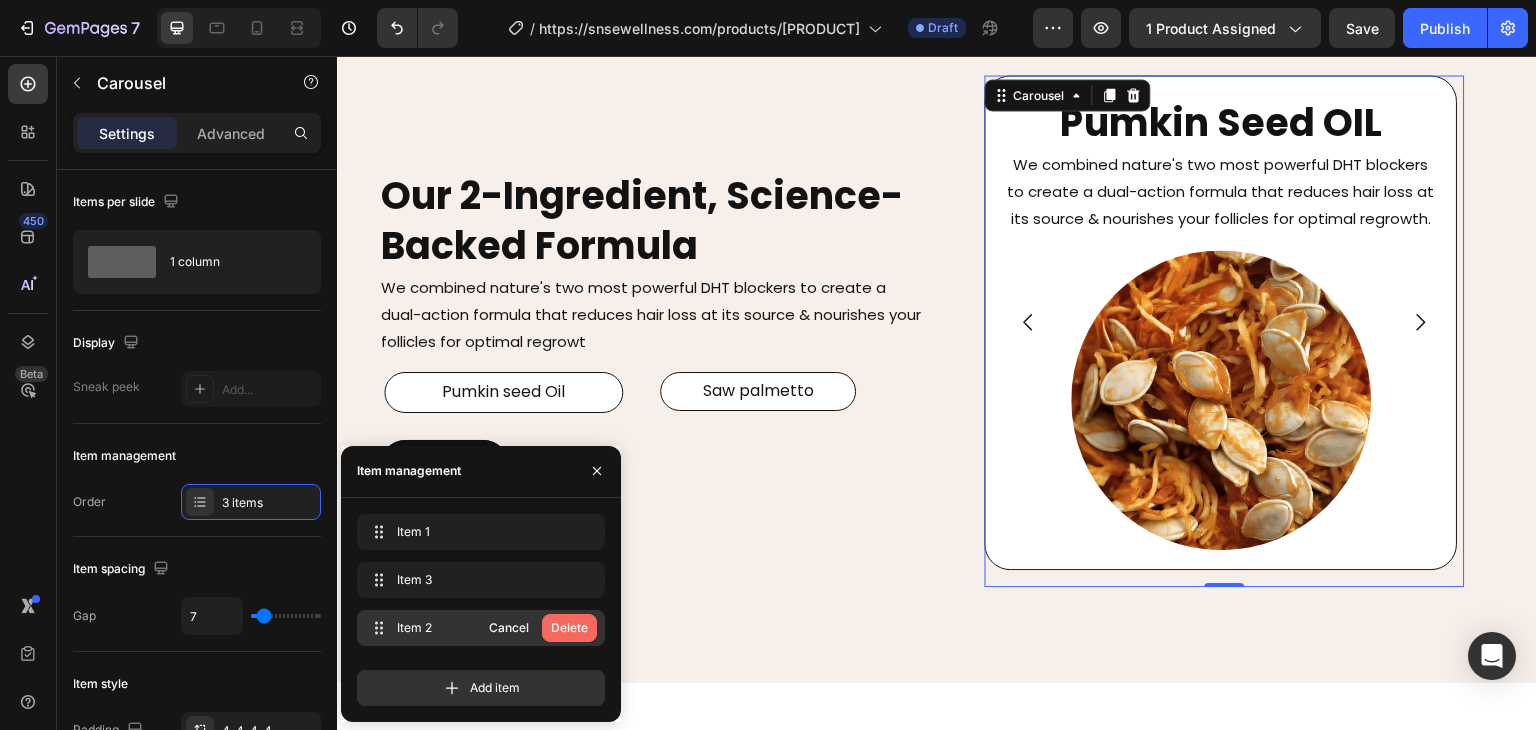 click on "Delete" at bounding box center (569, 628) 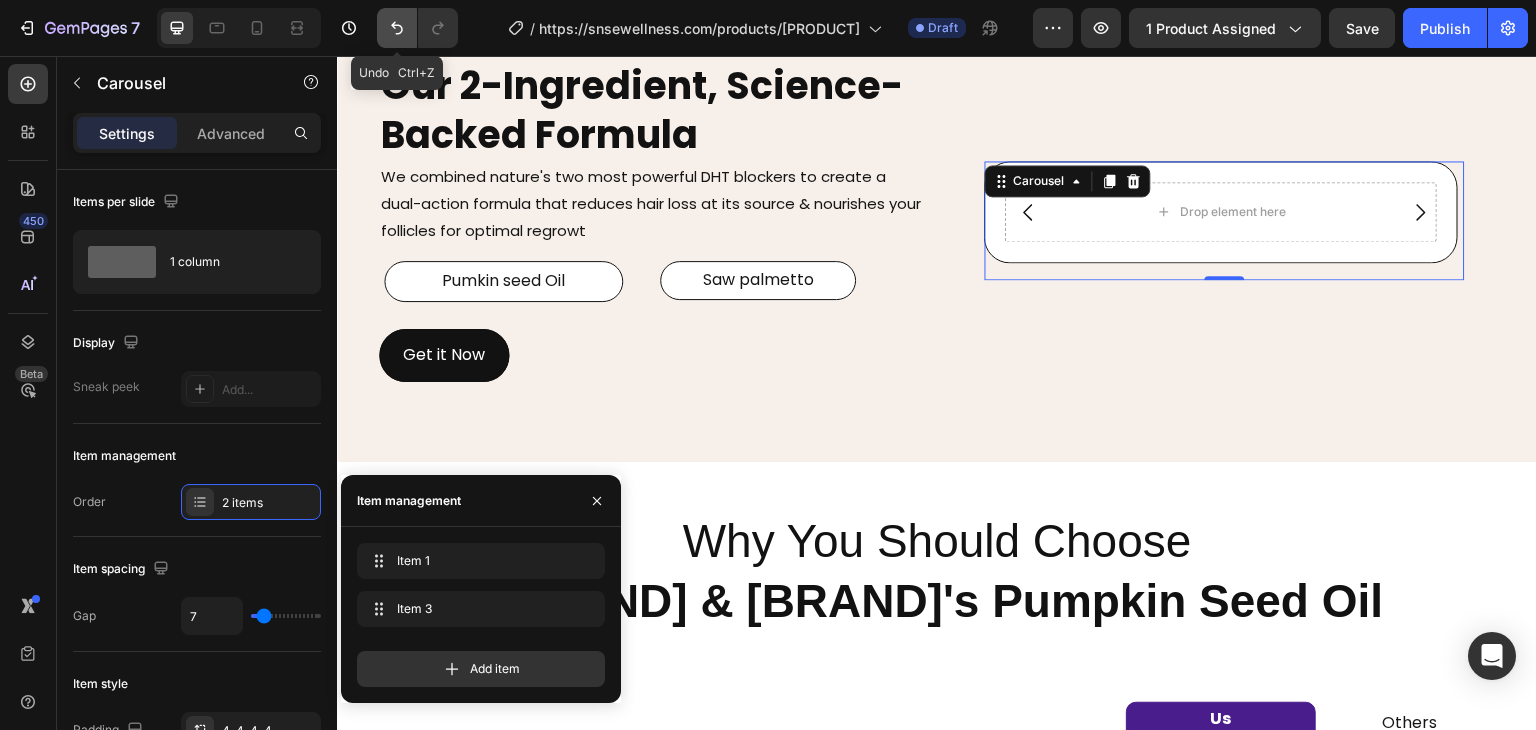 click 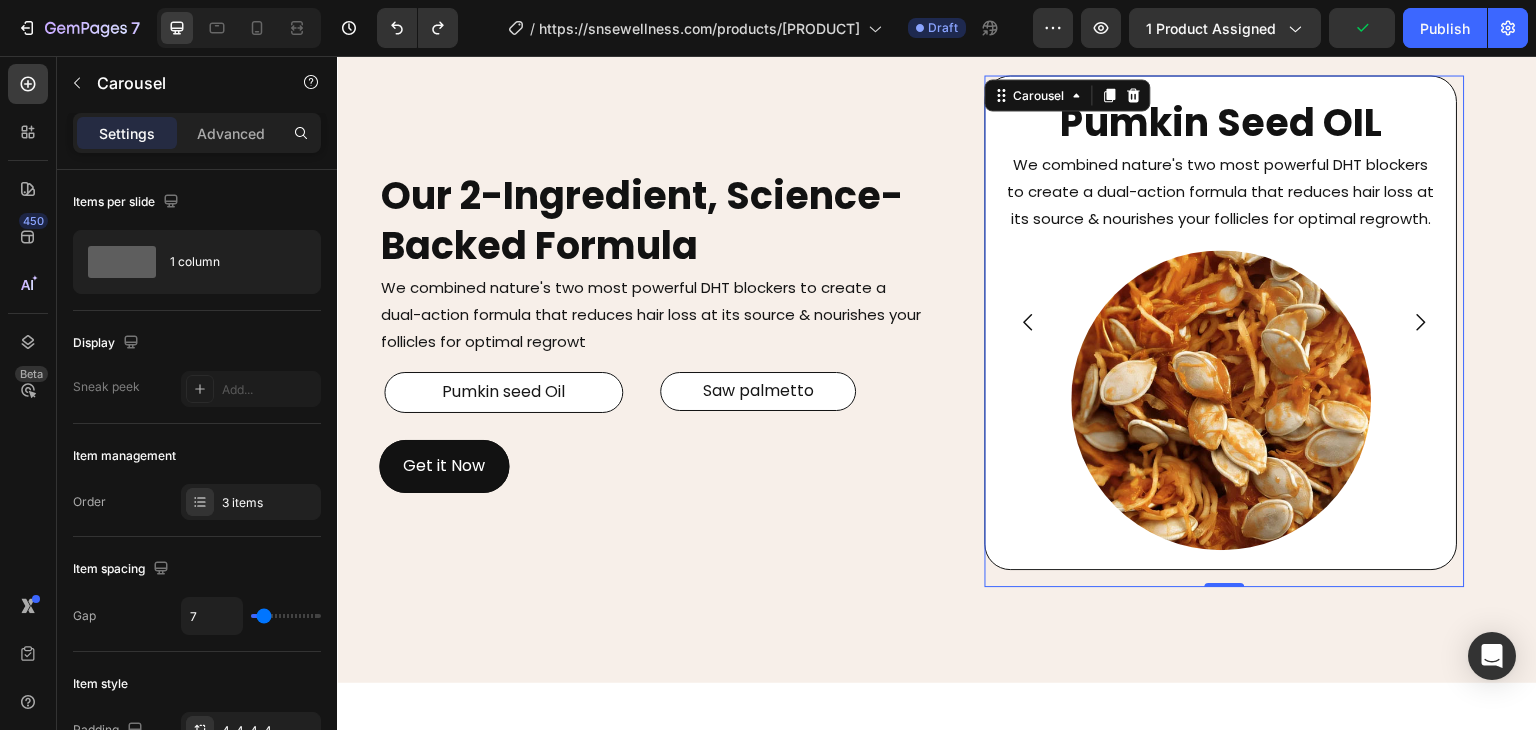click 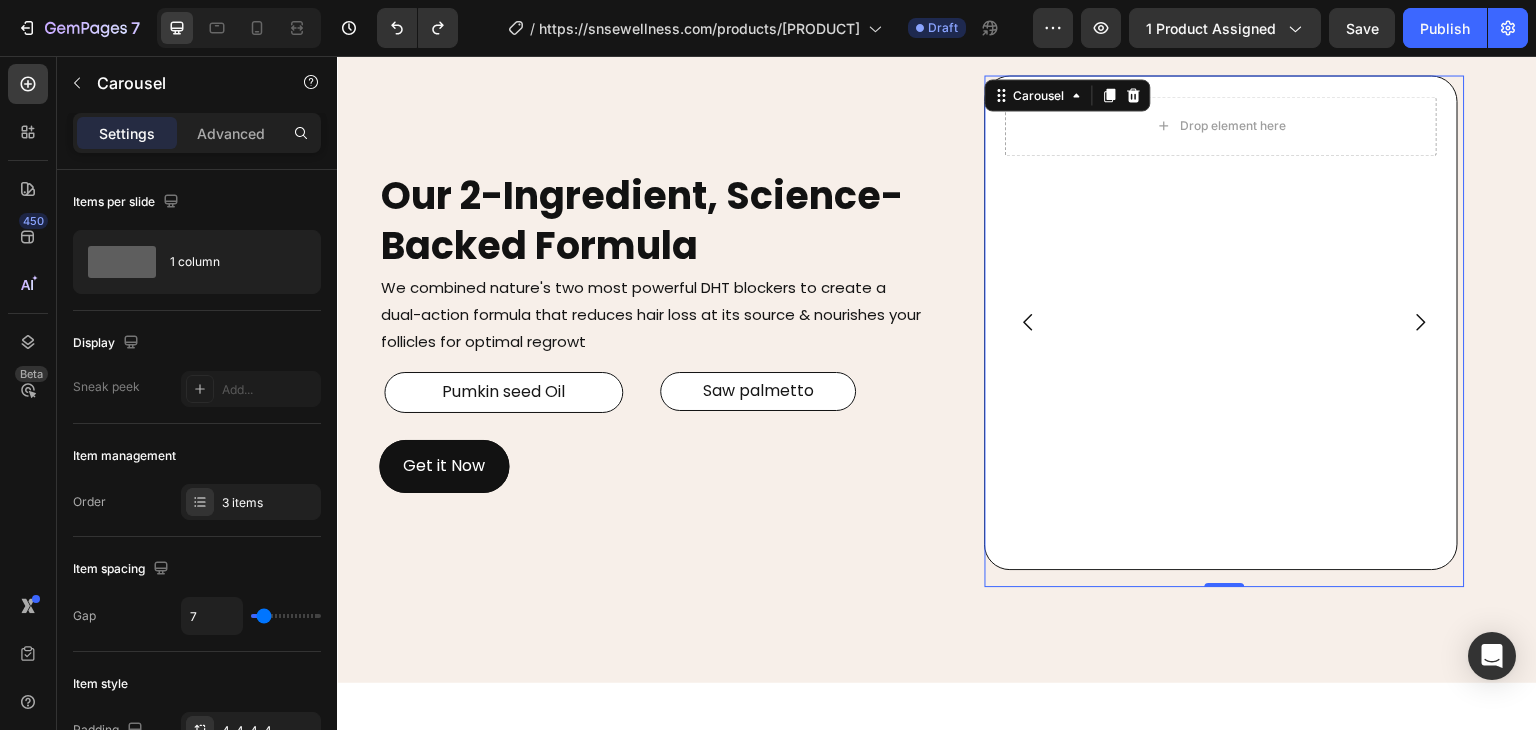 click 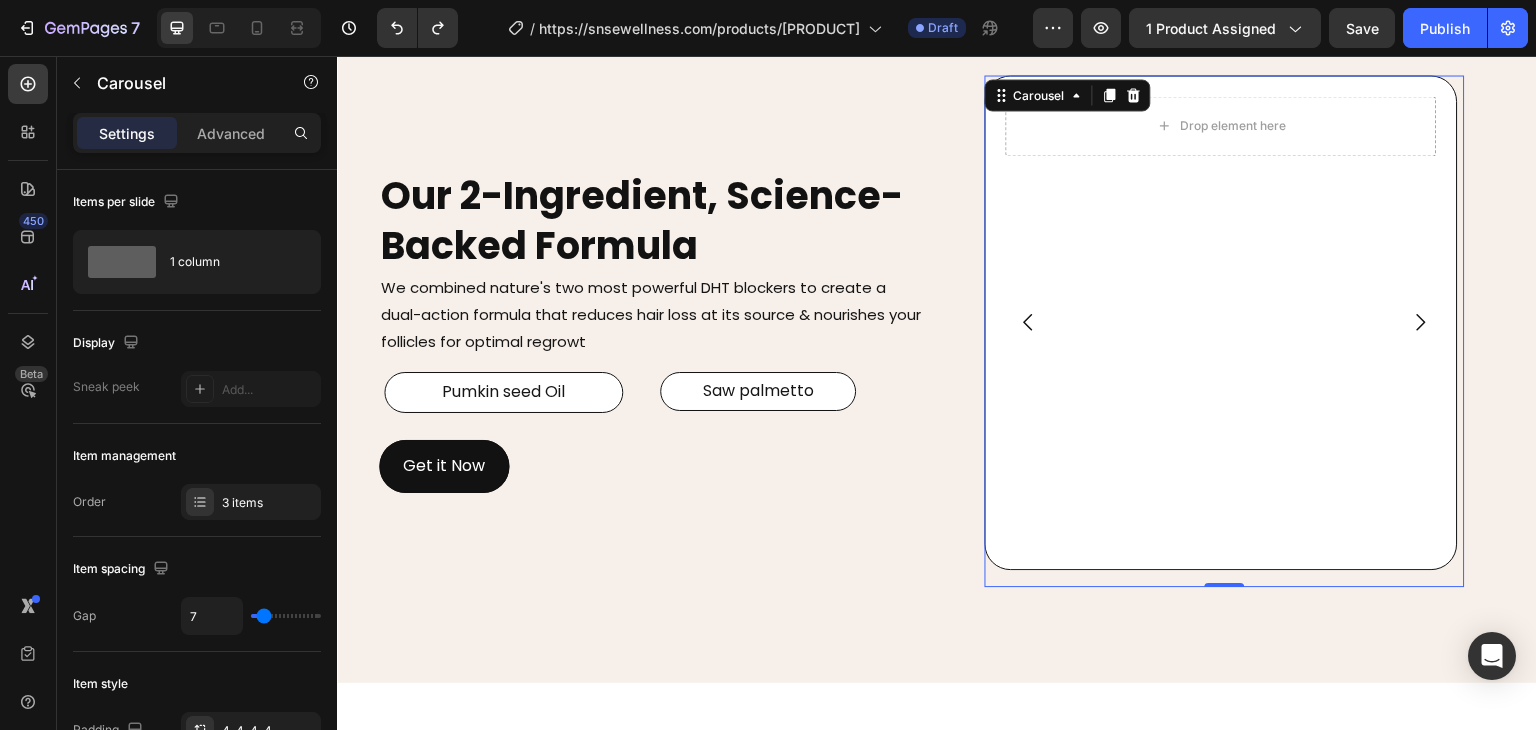click at bounding box center [1421, 322] 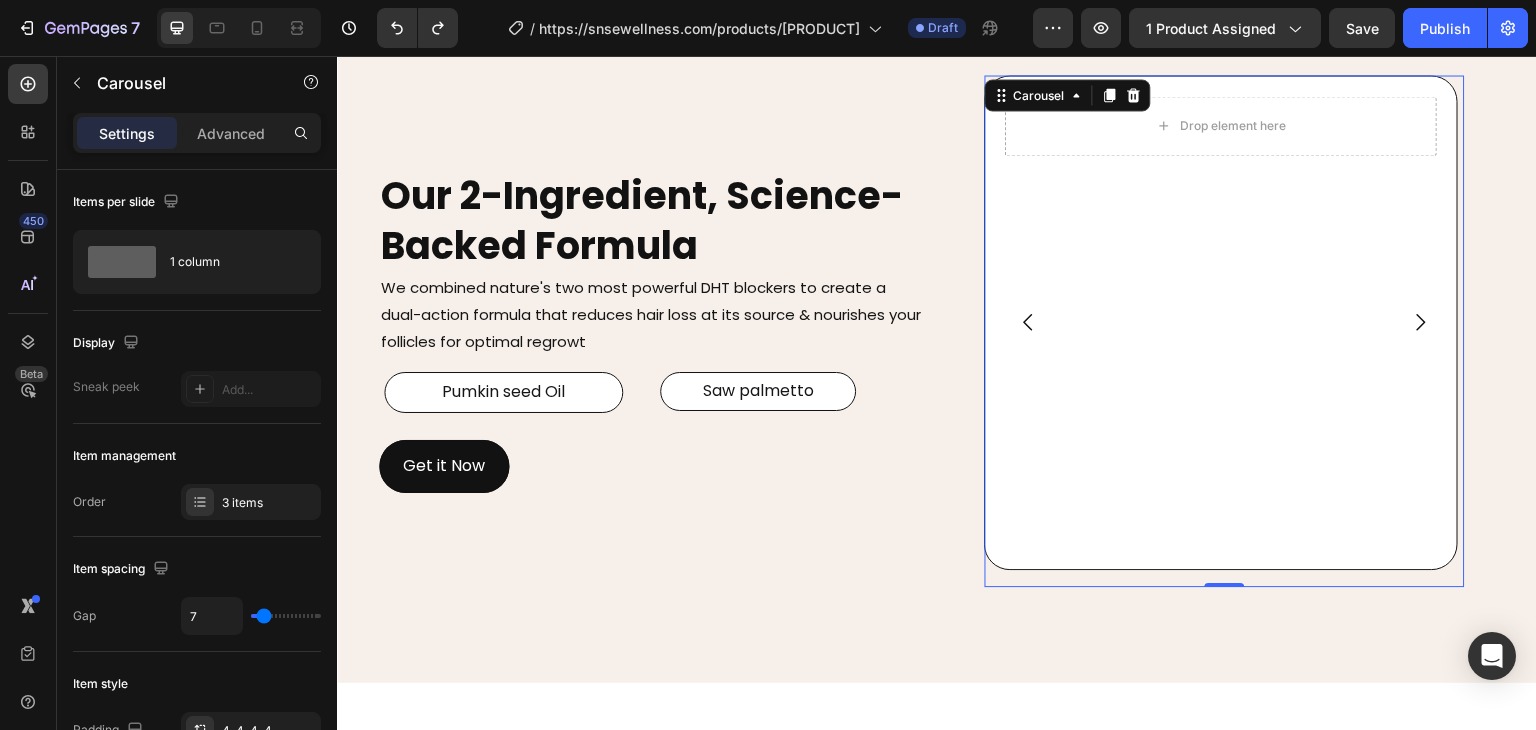 click at bounding box center (1421, 322) 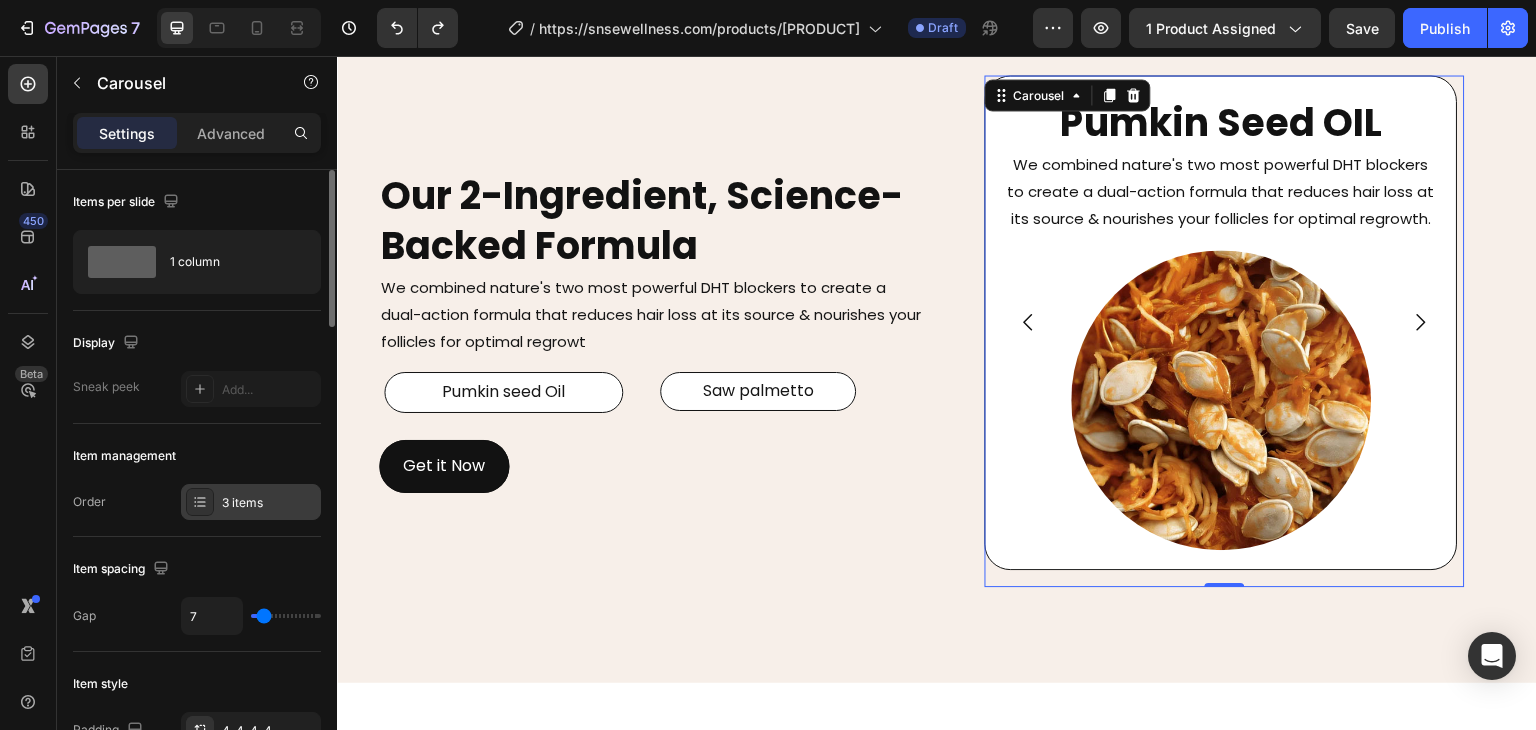 click on "3 items" at bounding box center (251, 502) 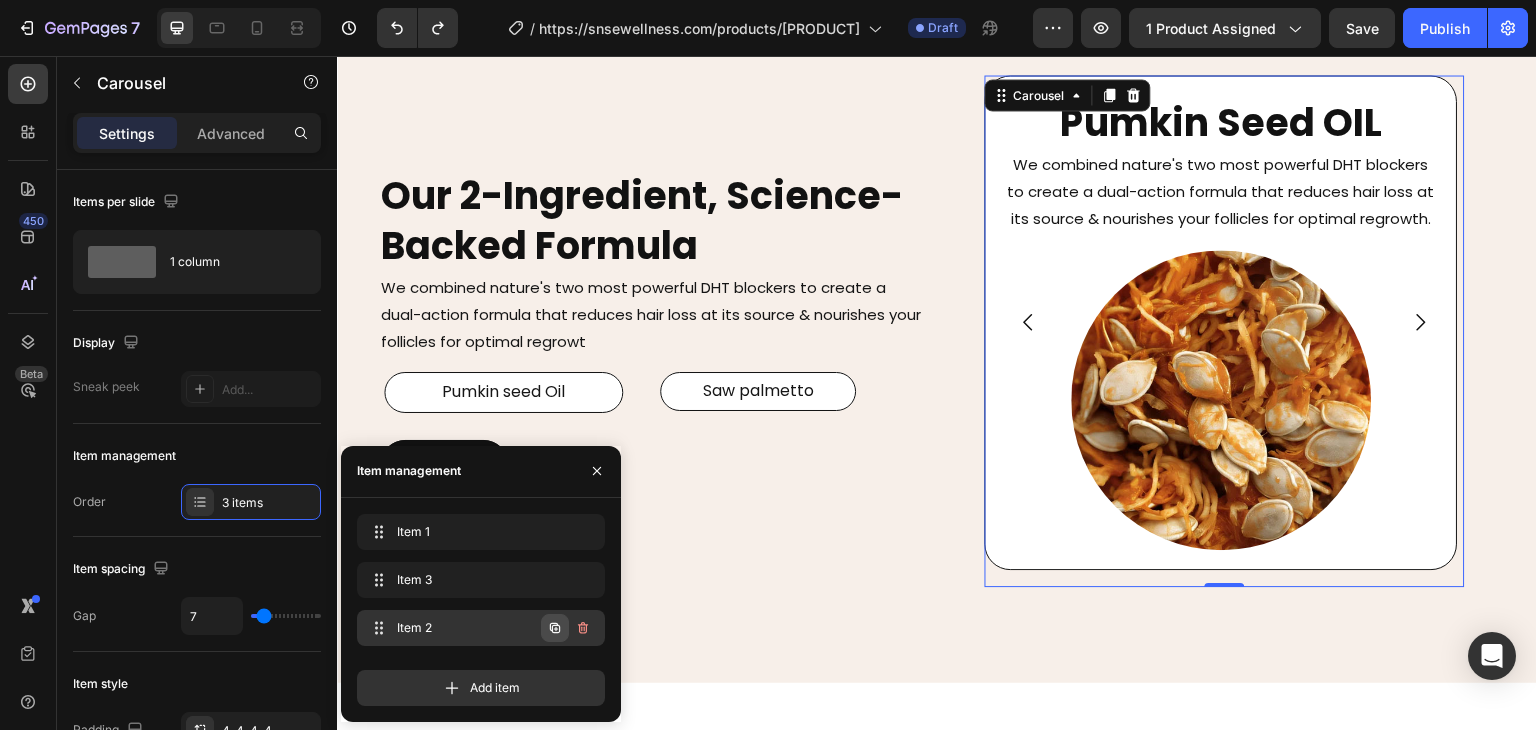 click 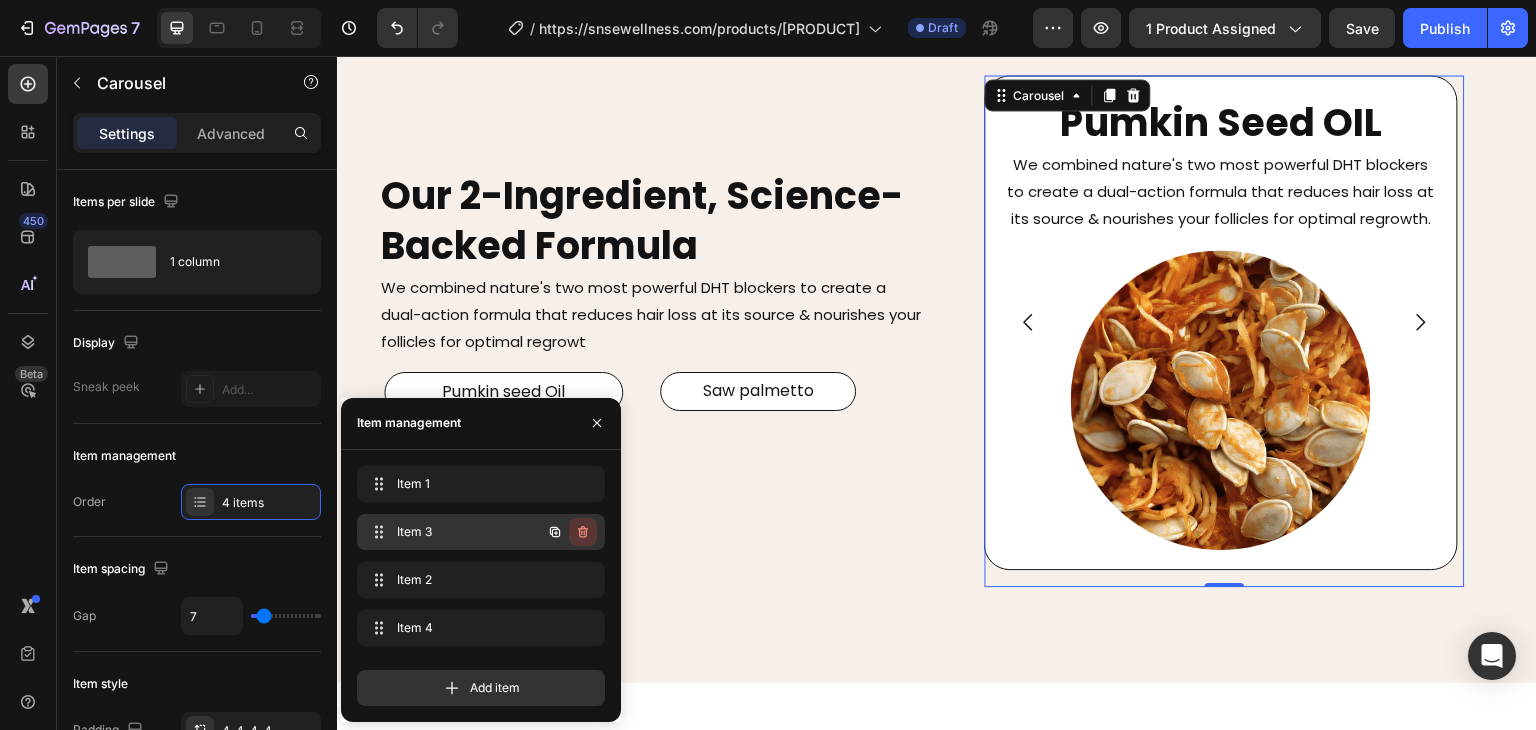 click 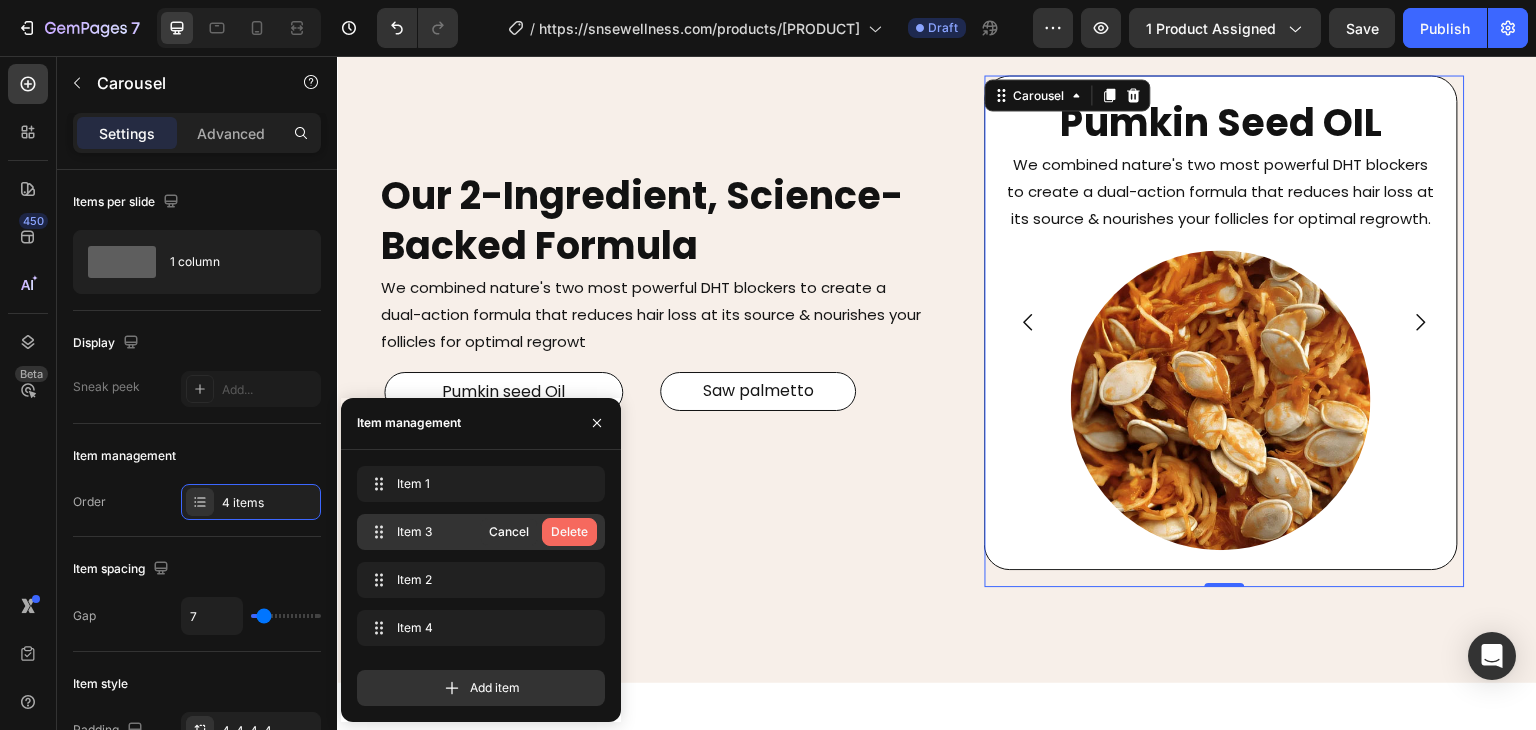 click on "Delete" at bounding box center [569, 532] 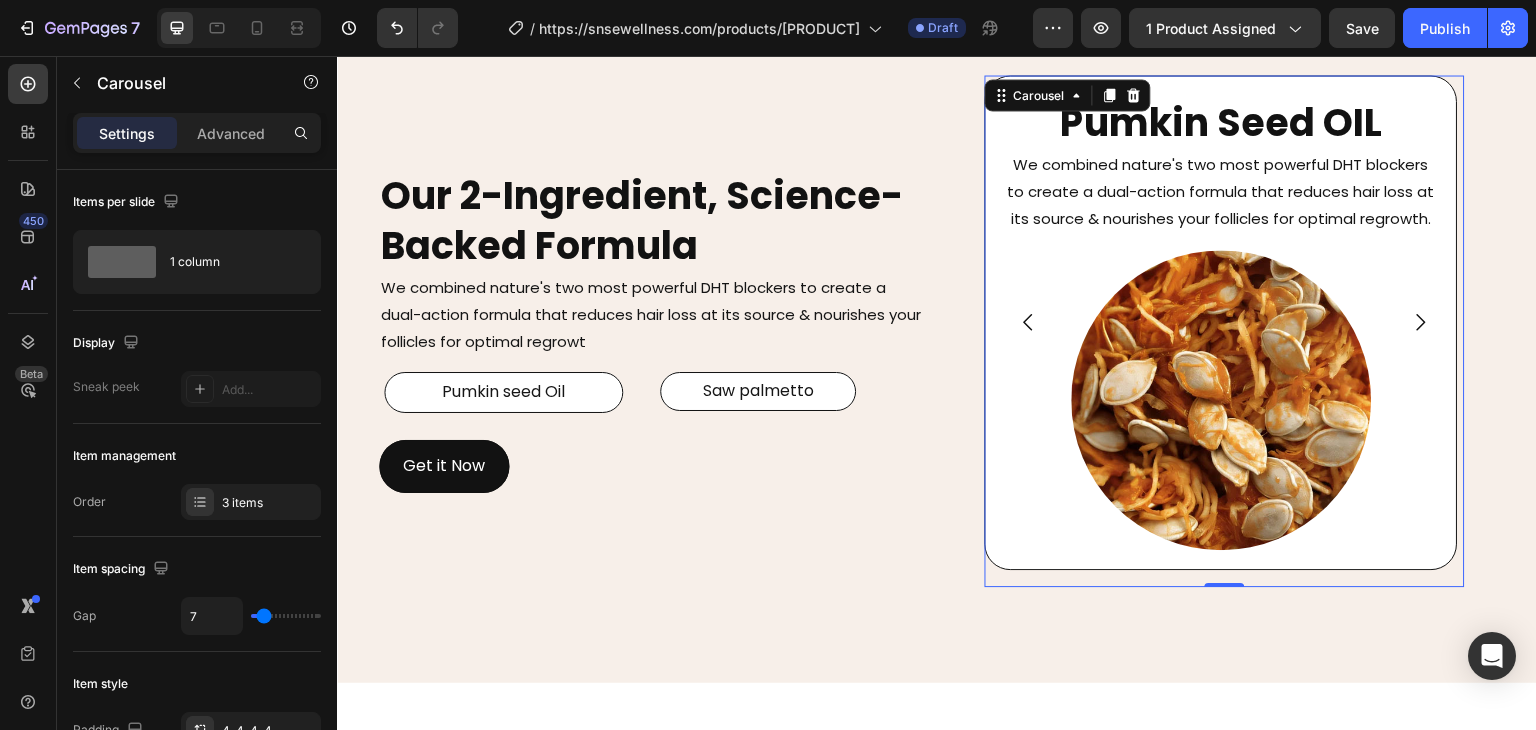 click 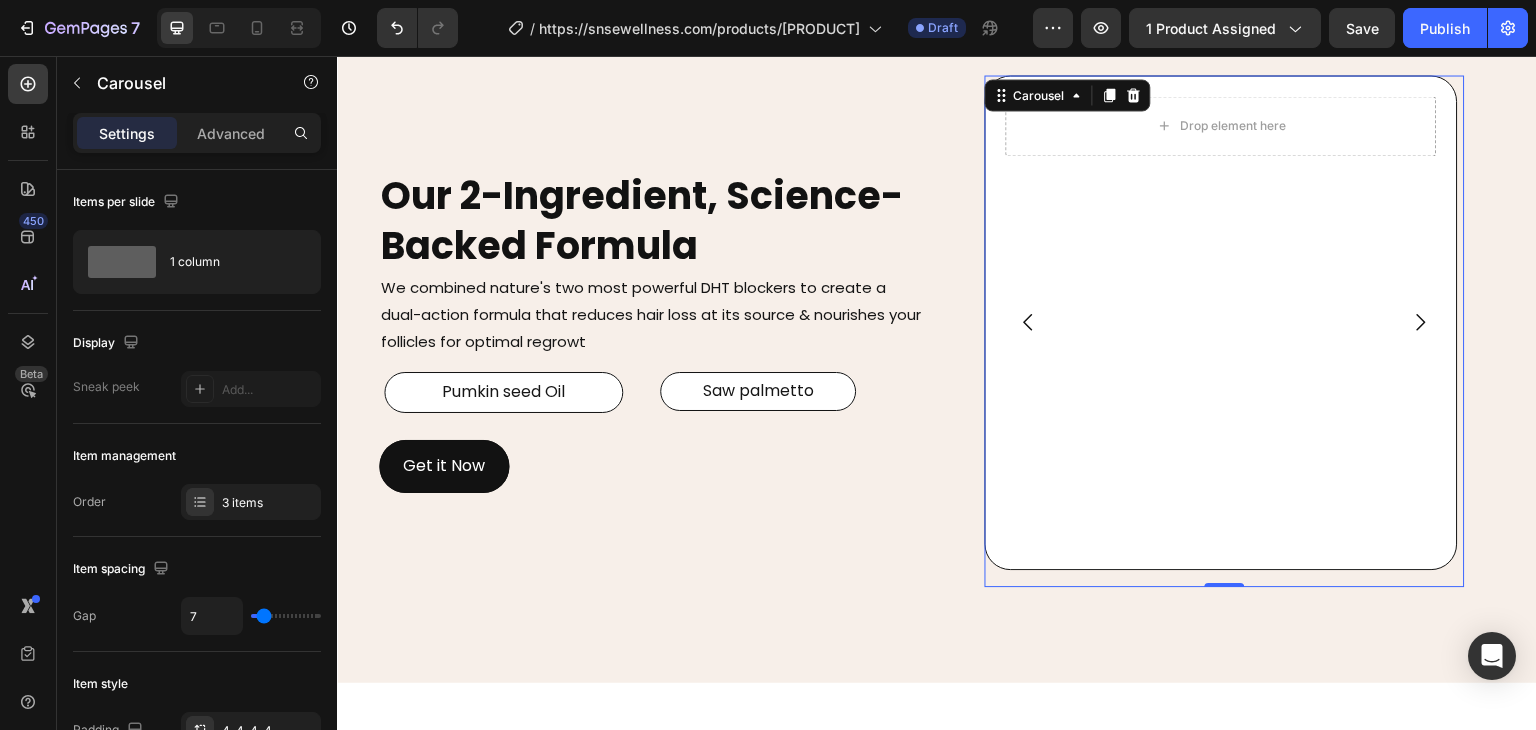 click 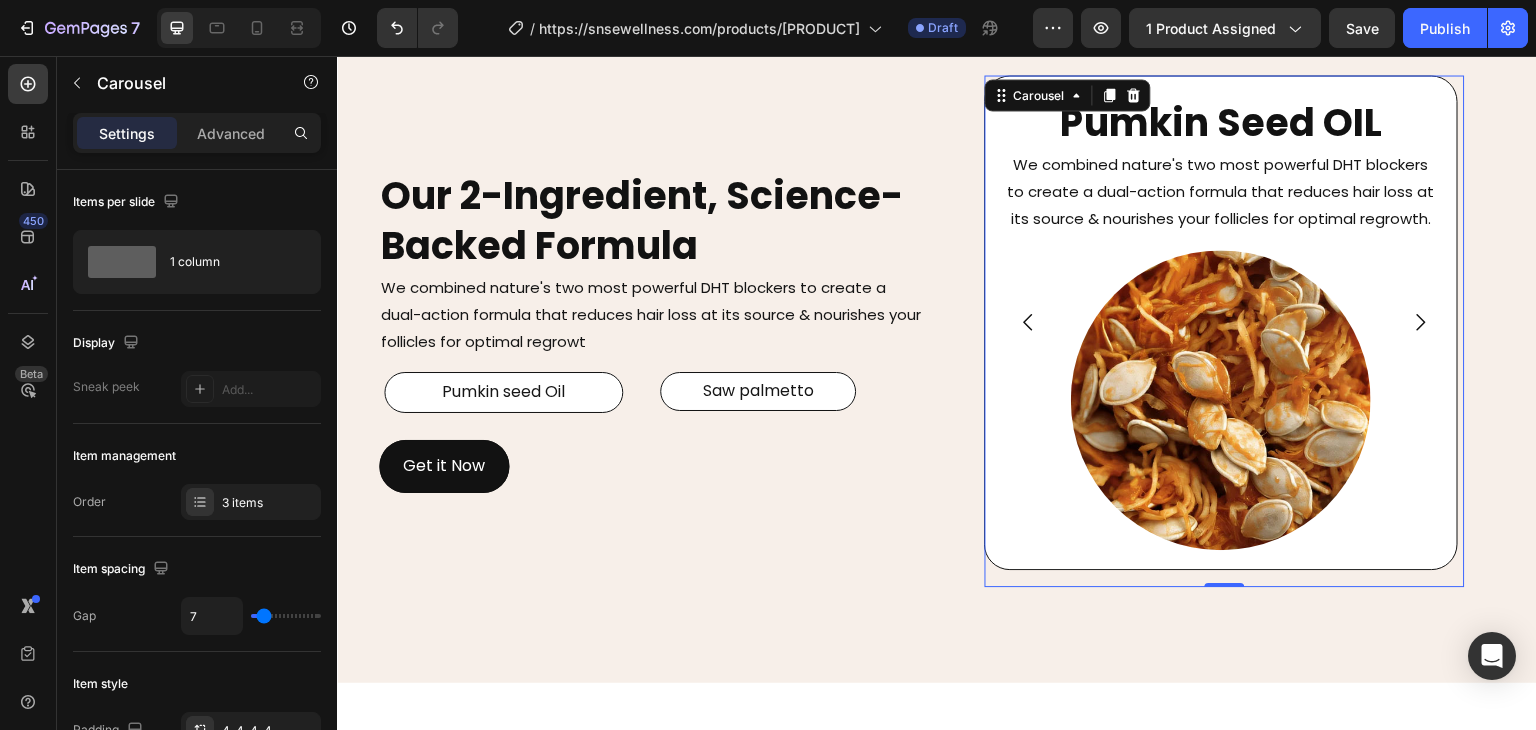 click 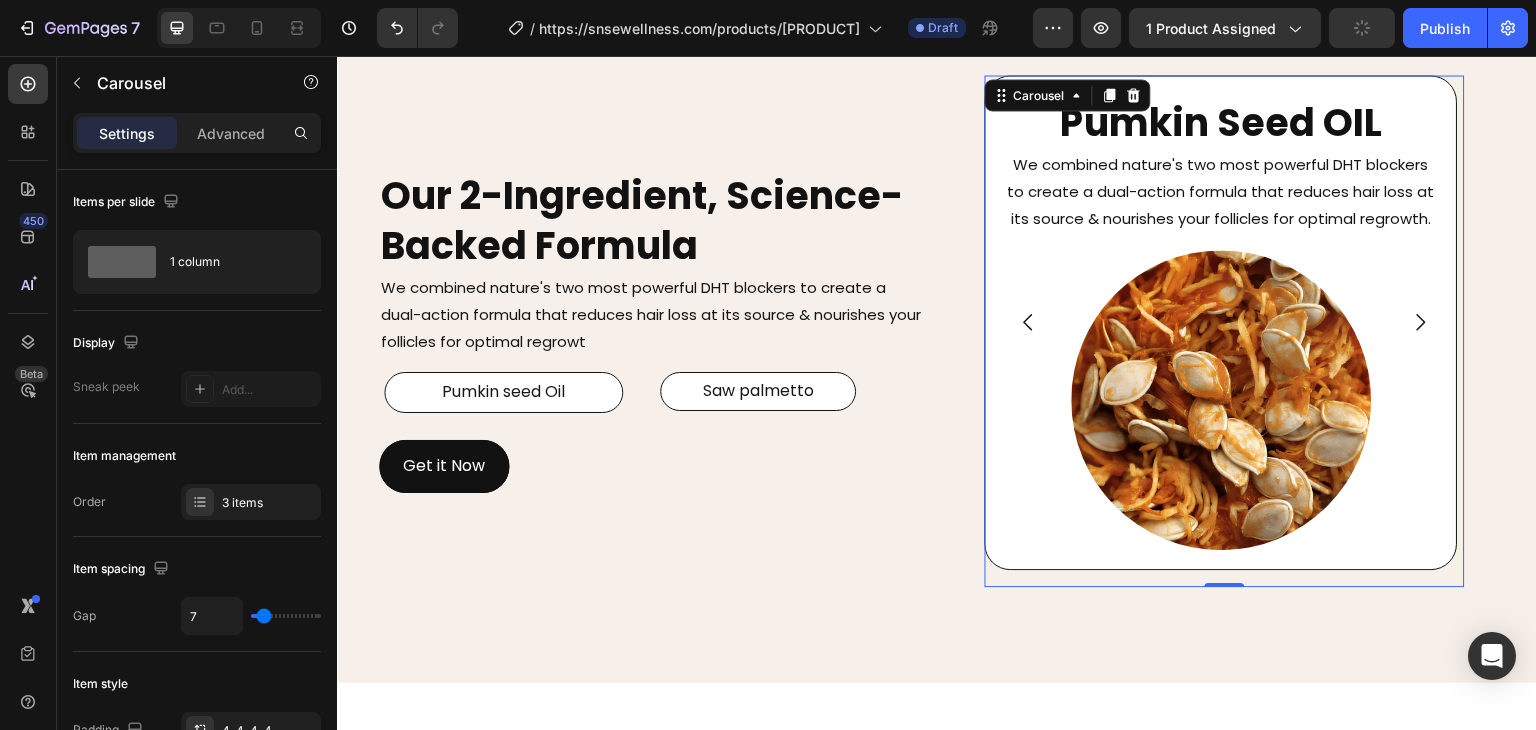 click 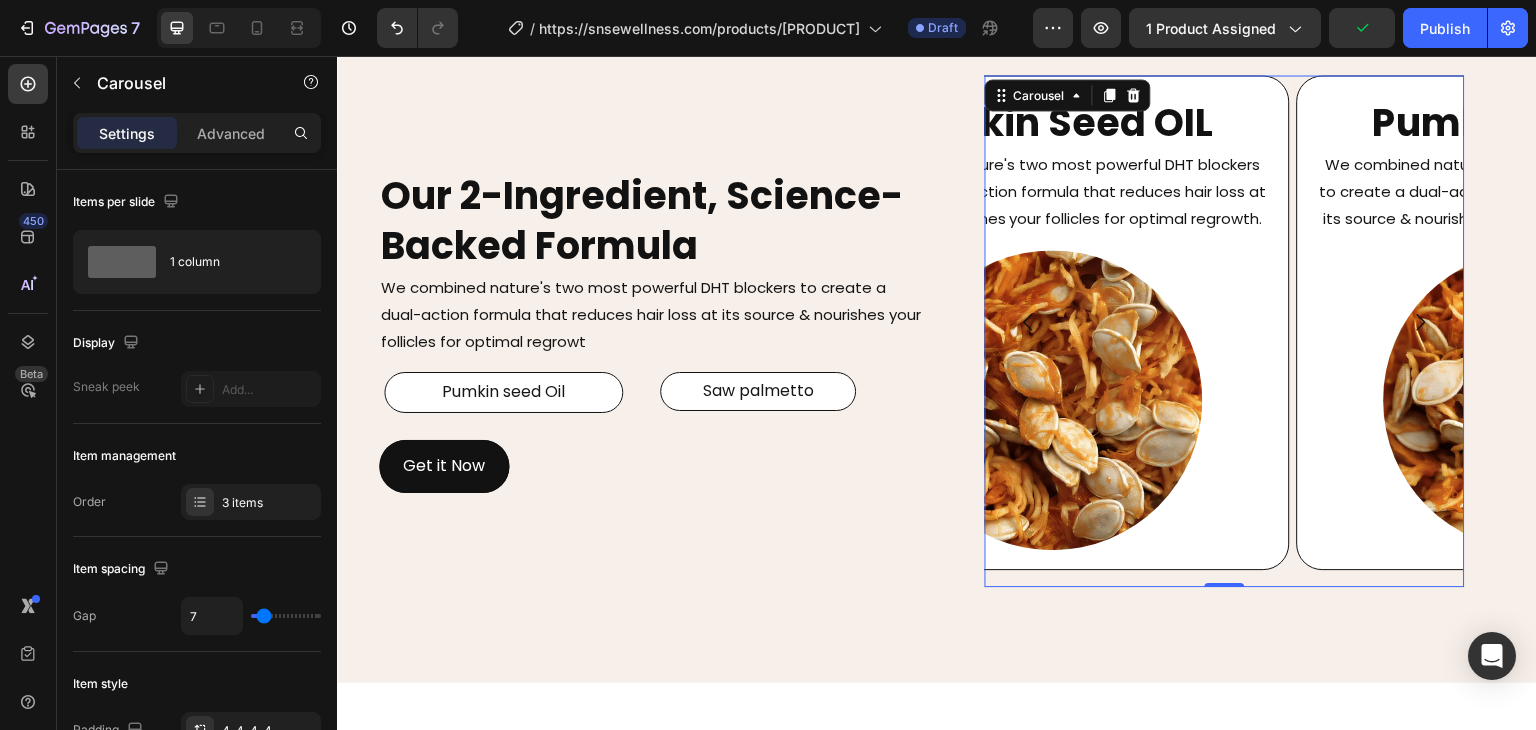 click 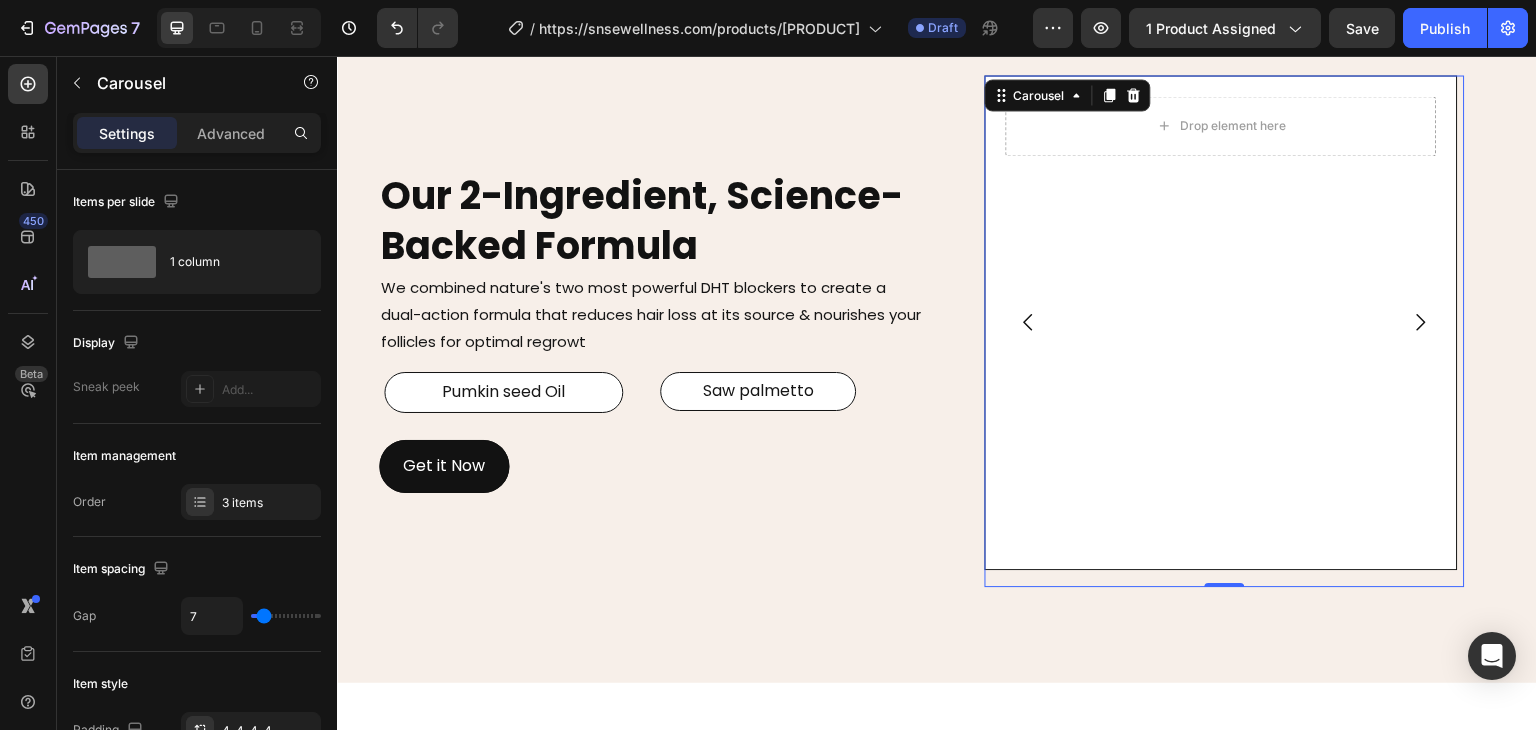 click on "Drop element here Row" at bounding box center (1222, 322) 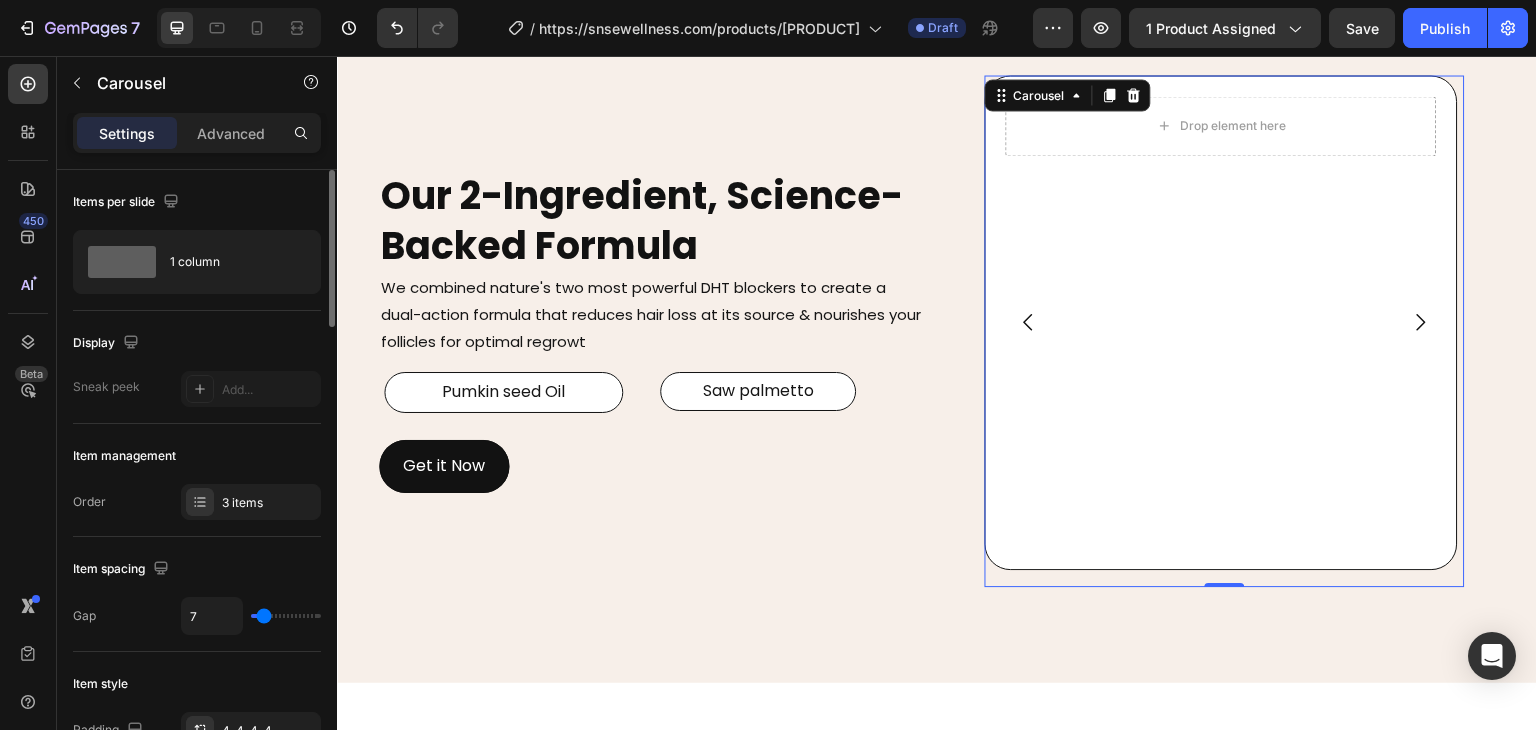 drag, startPoint x: 227, startPoint y: 277, endPoint x: 218, endPoint y: 469, distance: 192.21082 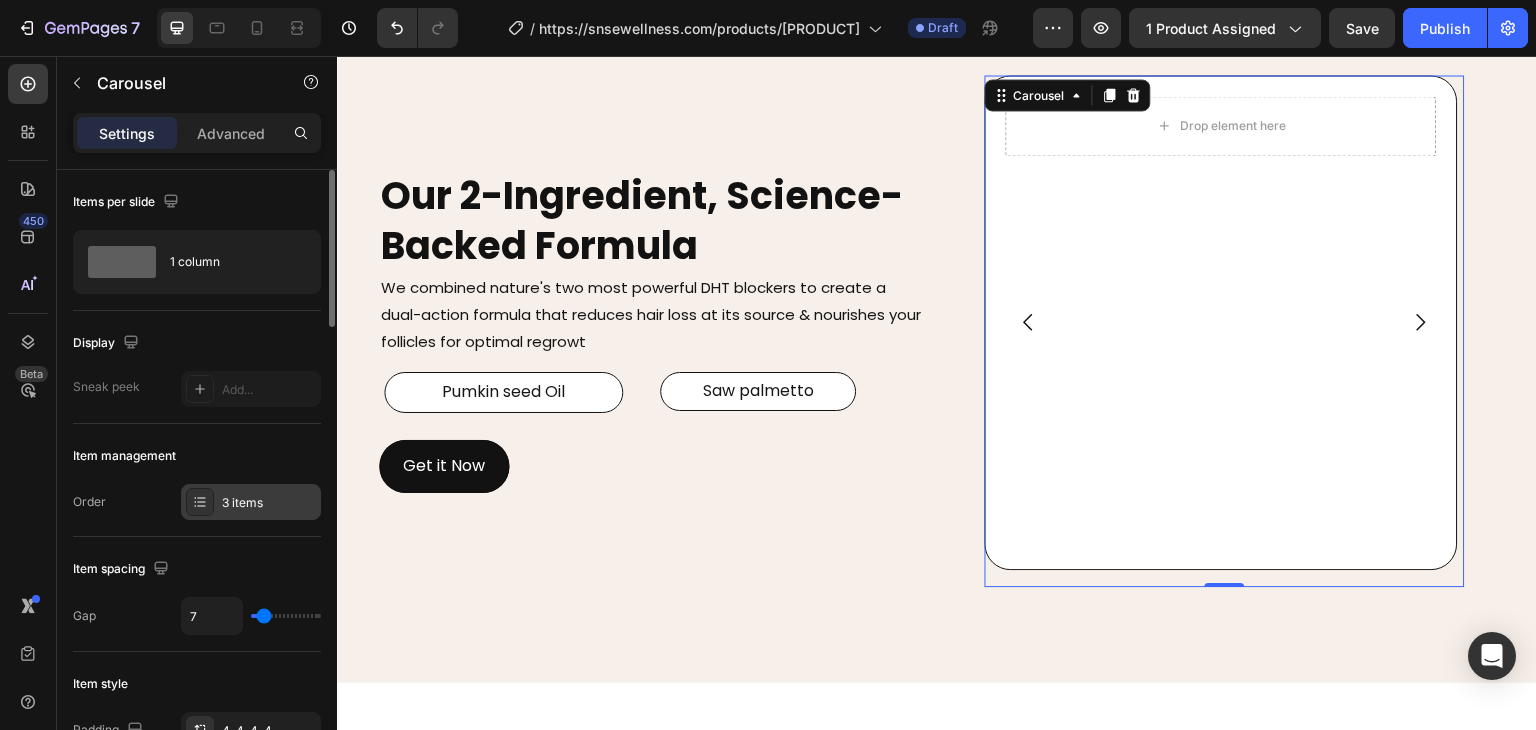 click on "3 items" at bounding box center (251, 502) 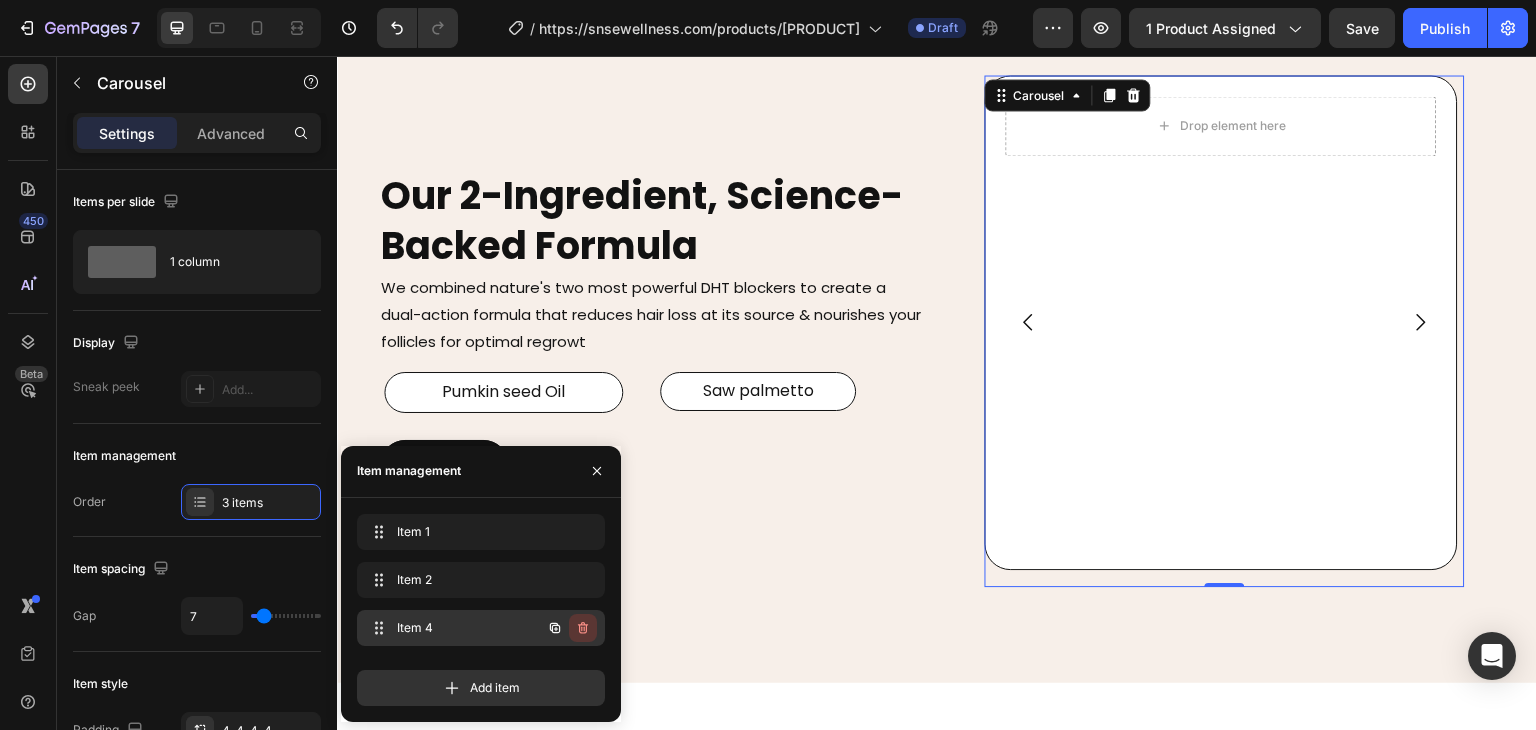 click 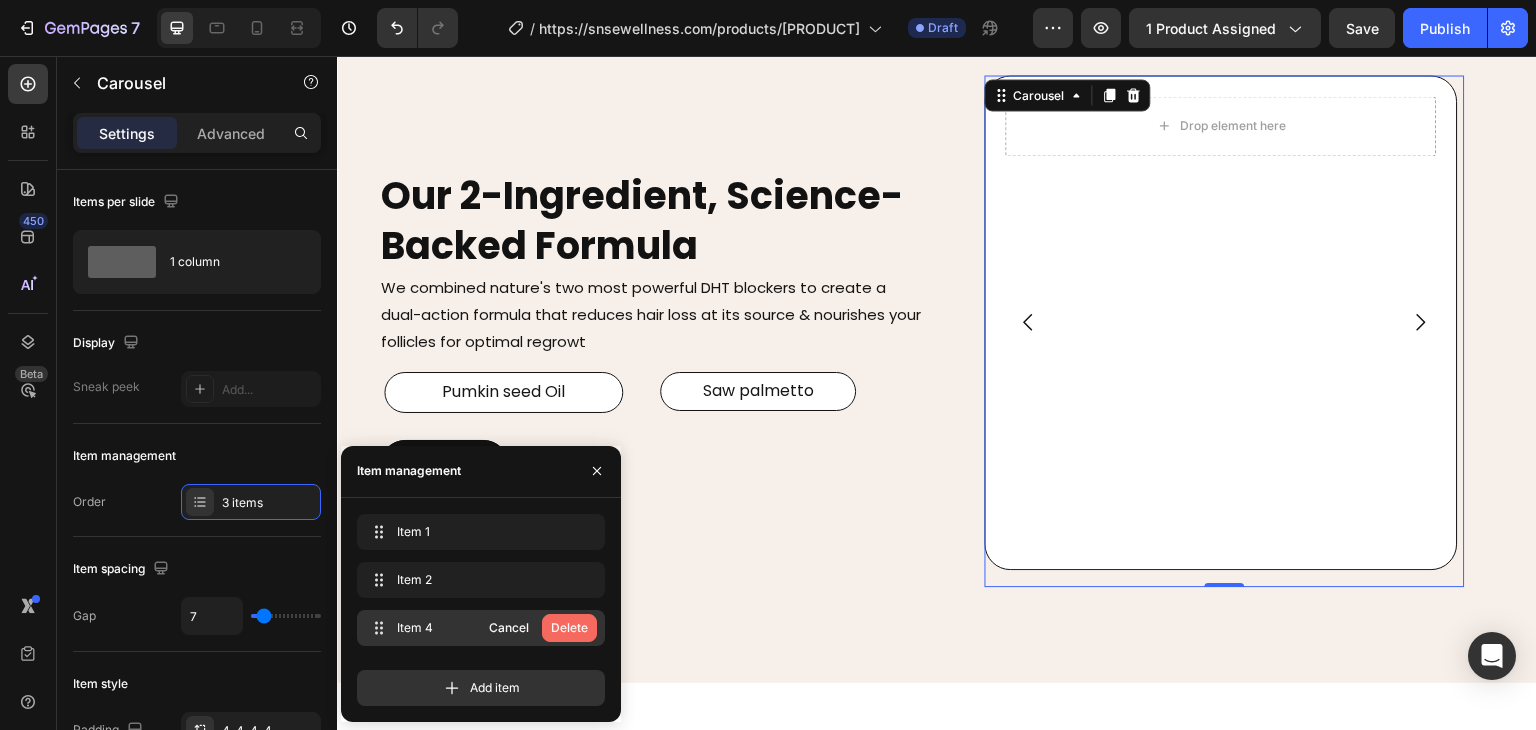 click on "Delete" at bounding box center (569, 628) 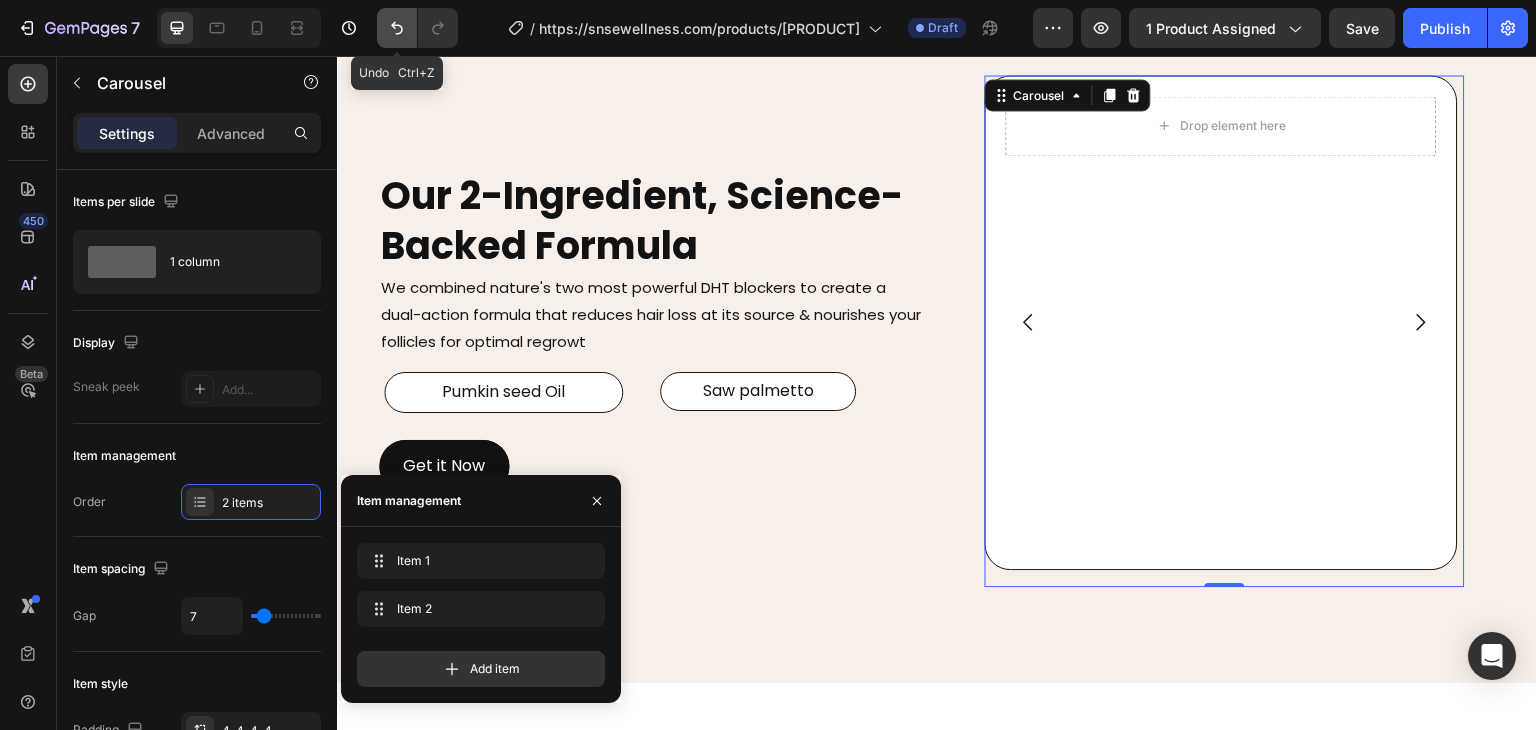 click 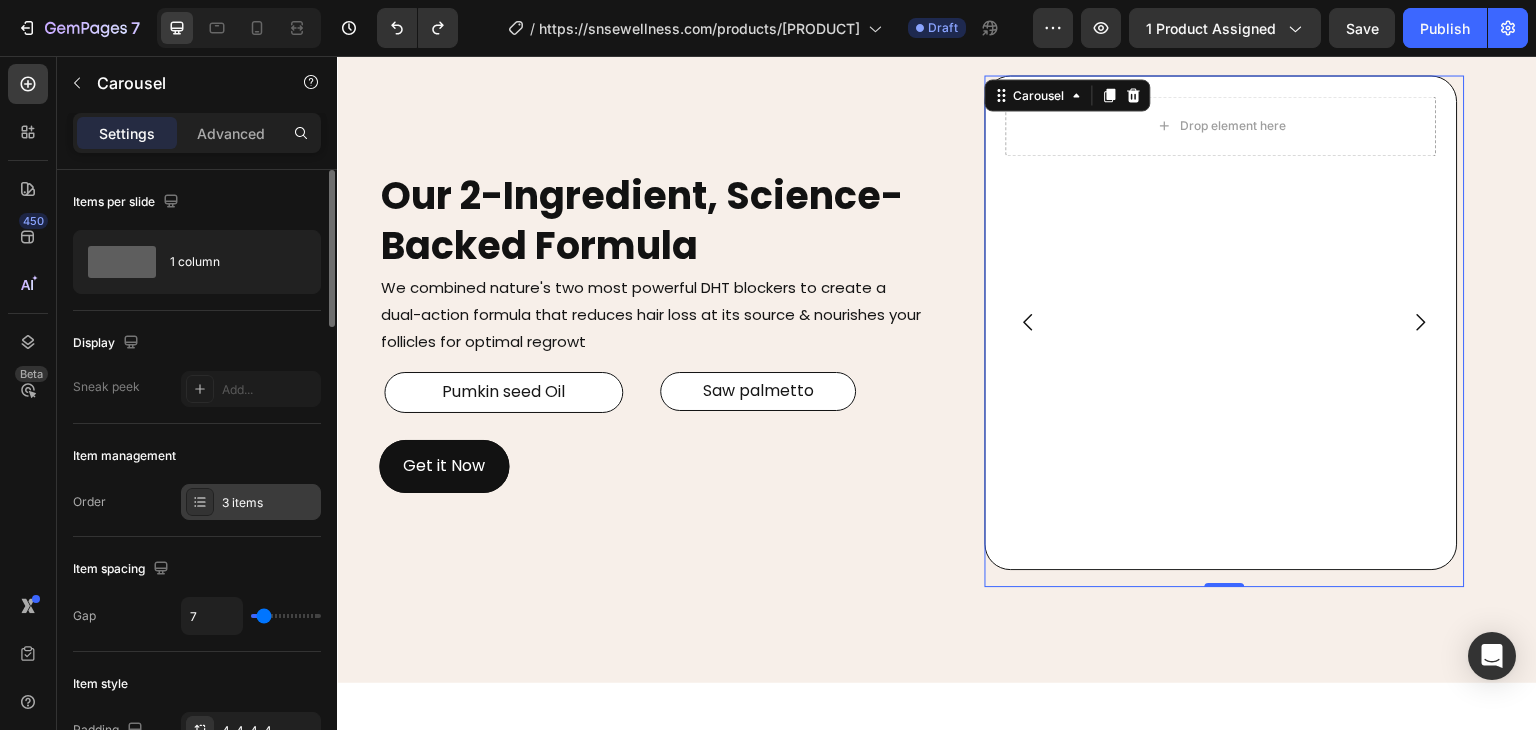 click on "3 items" at bounding box center (269, 503) 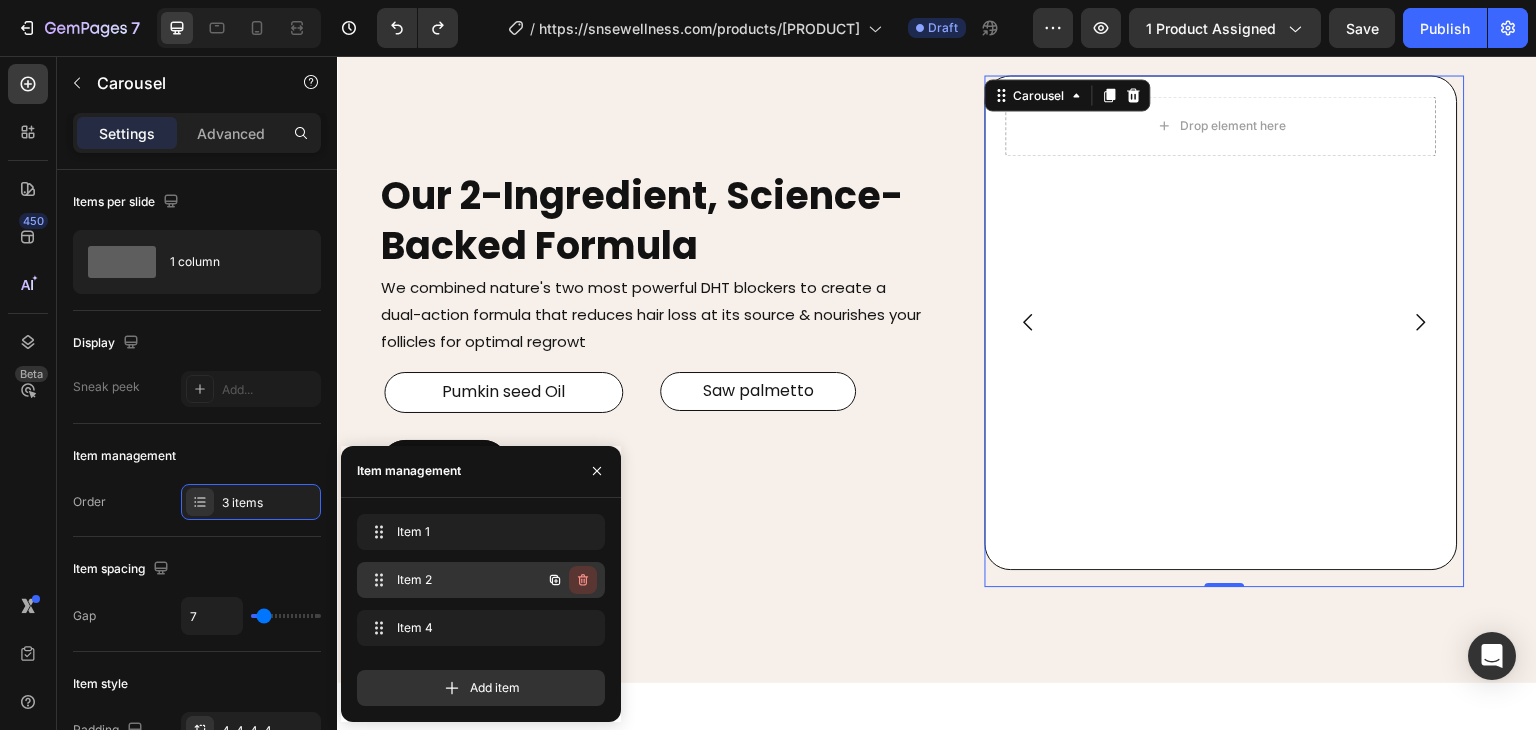click 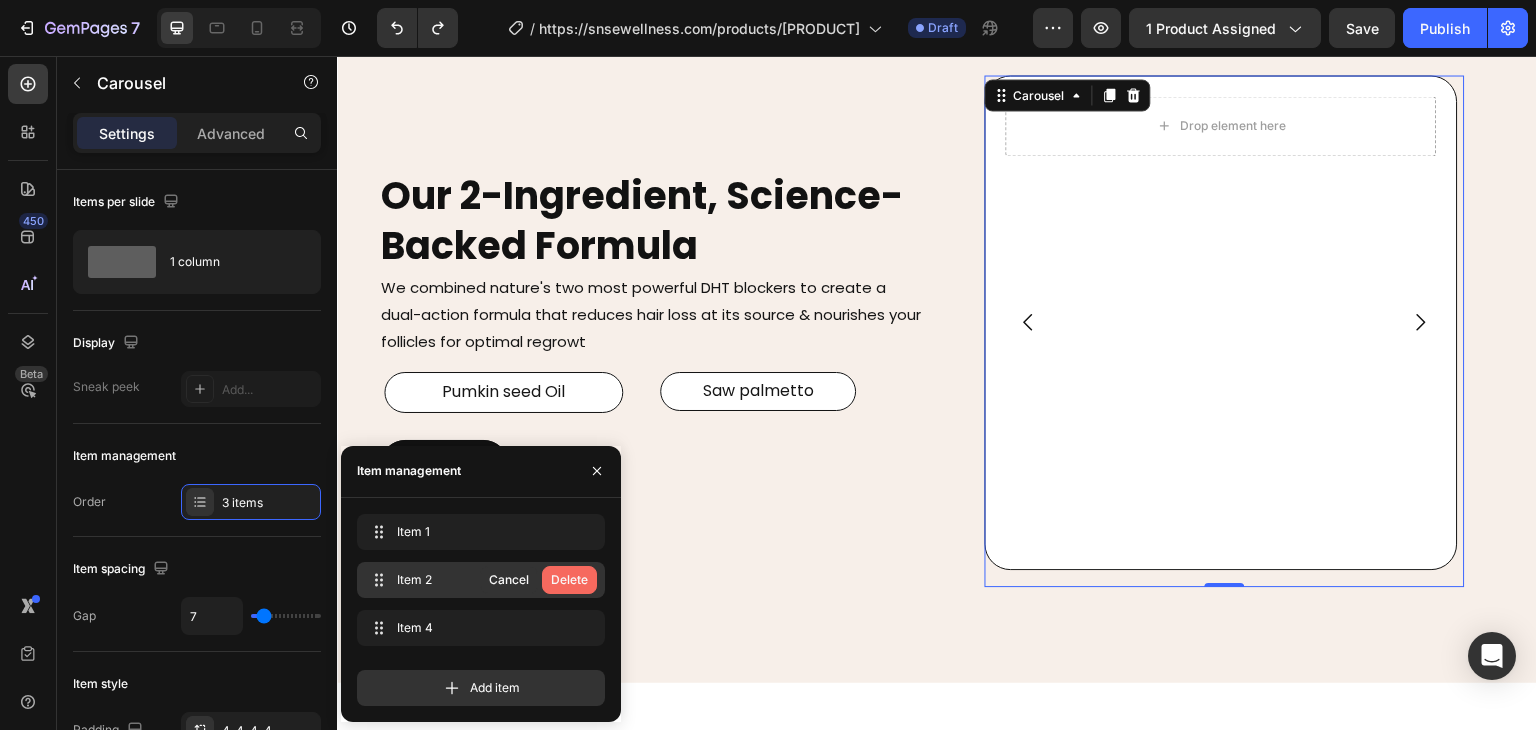 click on "Delete" at bounding box center (569, 580) 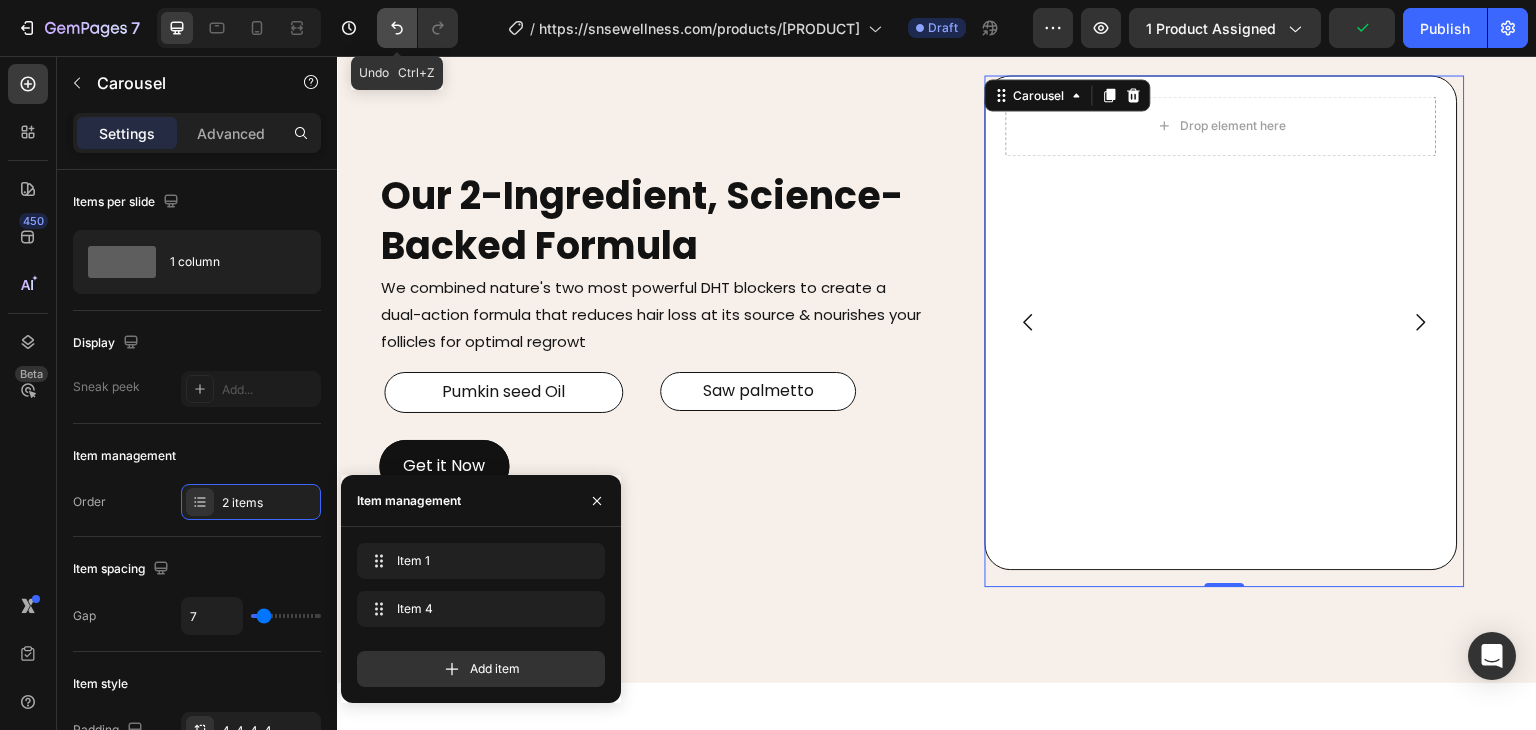 click 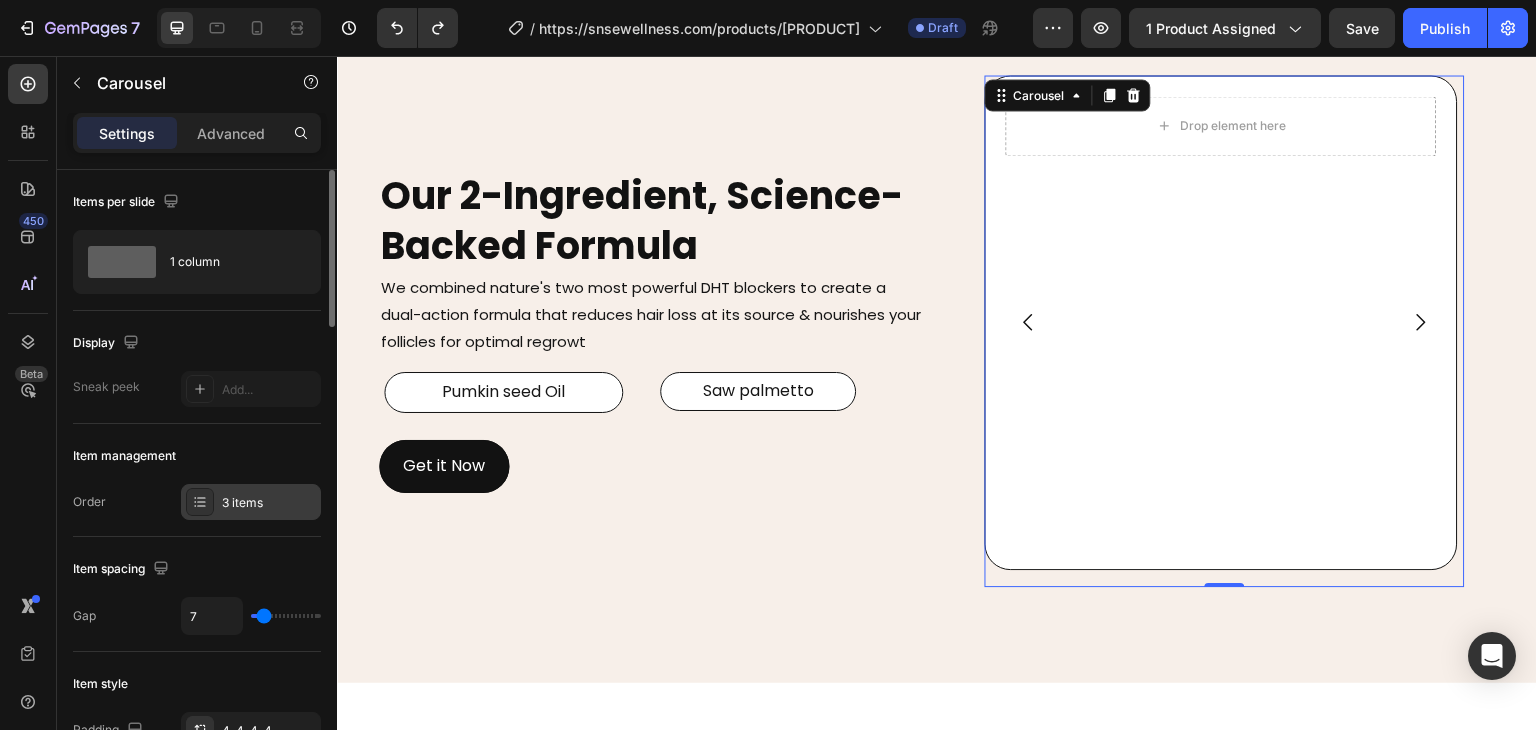 click on "3 items" at bounding box center (269, 503) 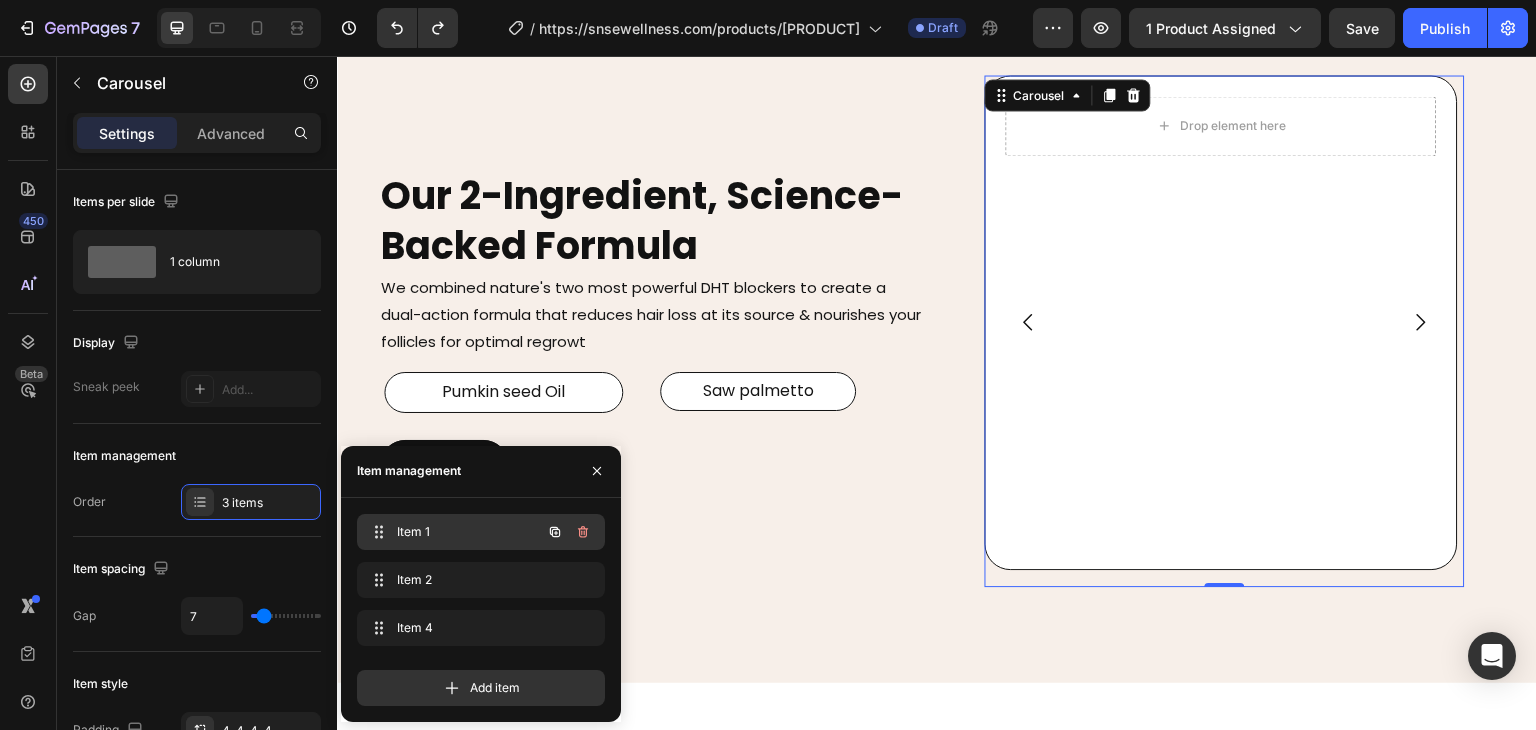 click on "Item 1" at bounding box center [453, 532] 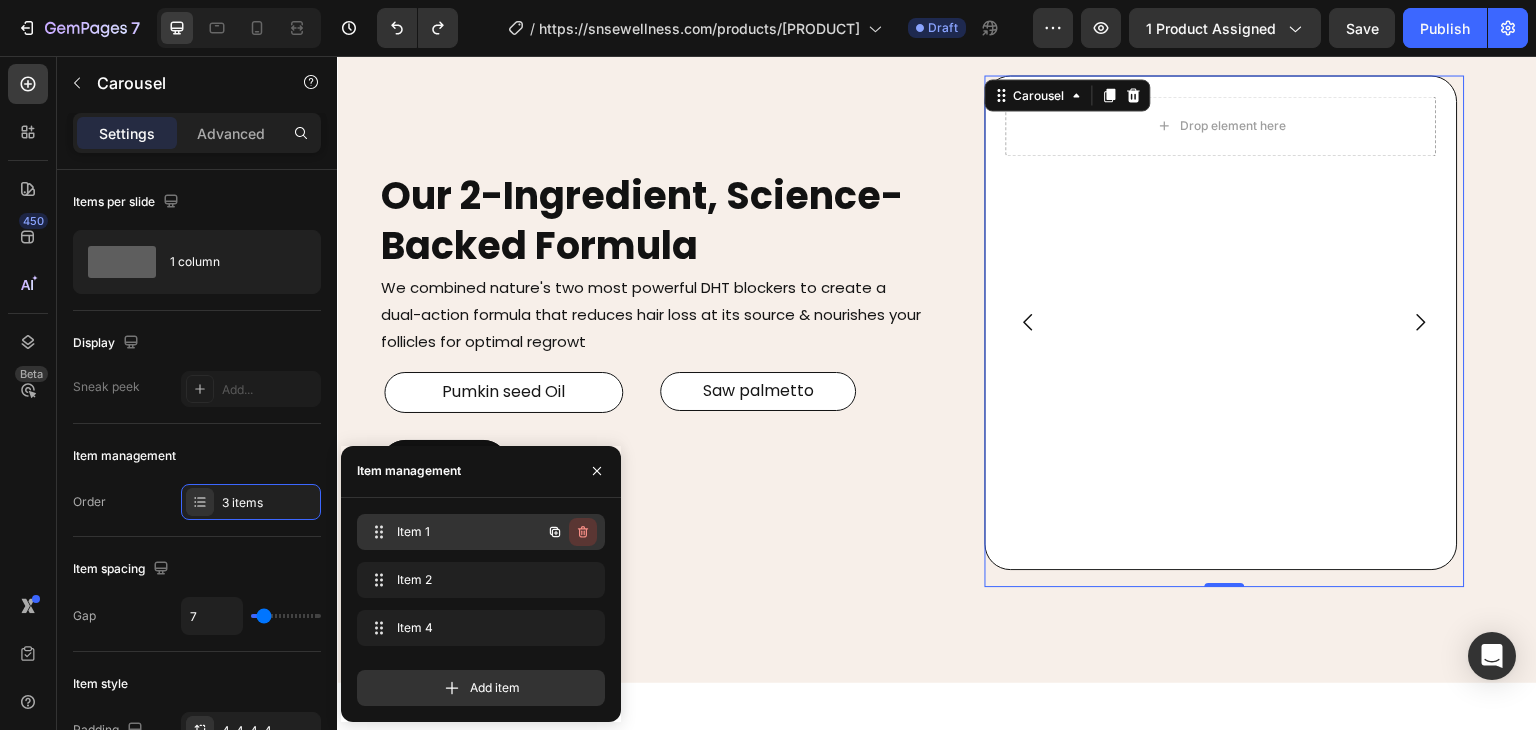 click 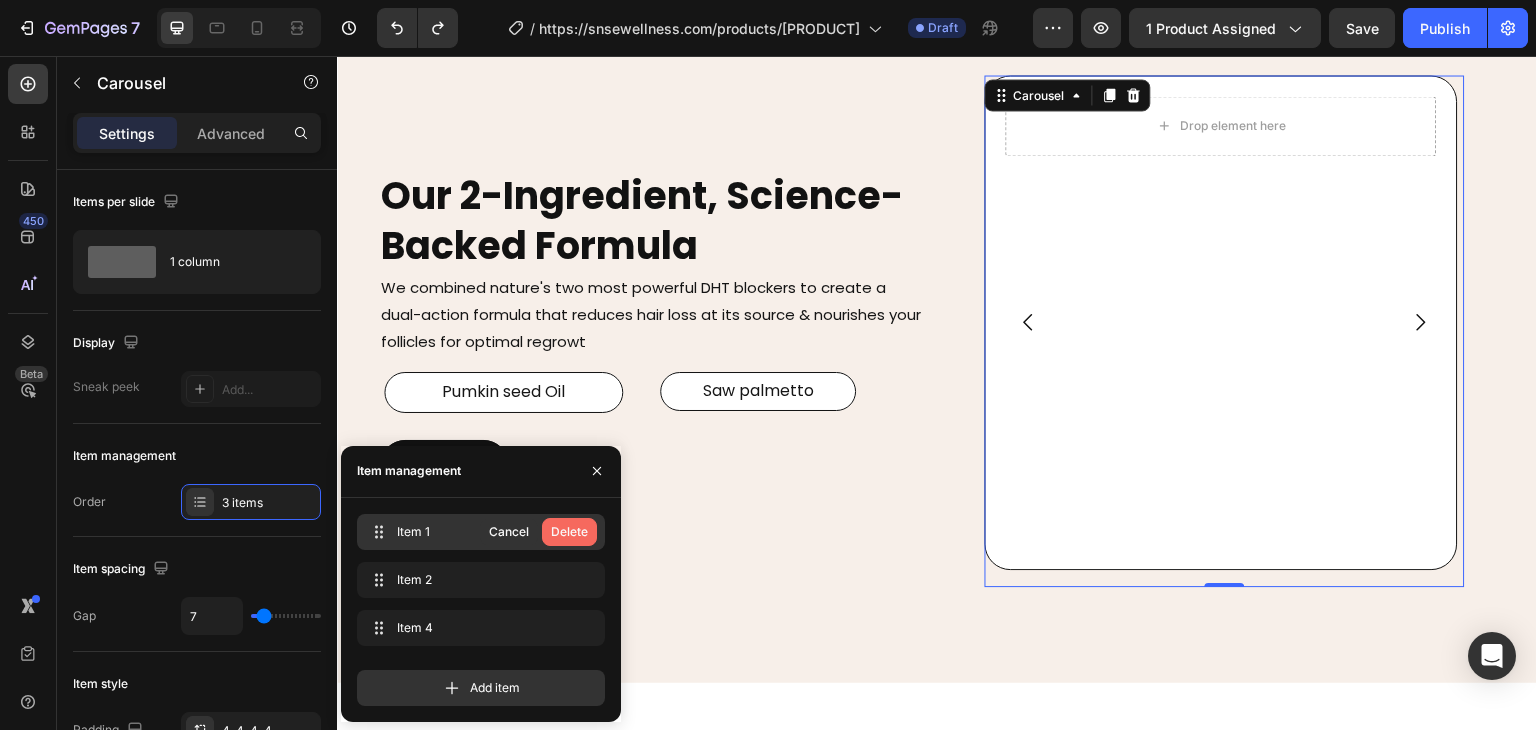 click on "Delete" at bounding box center (569, 532) 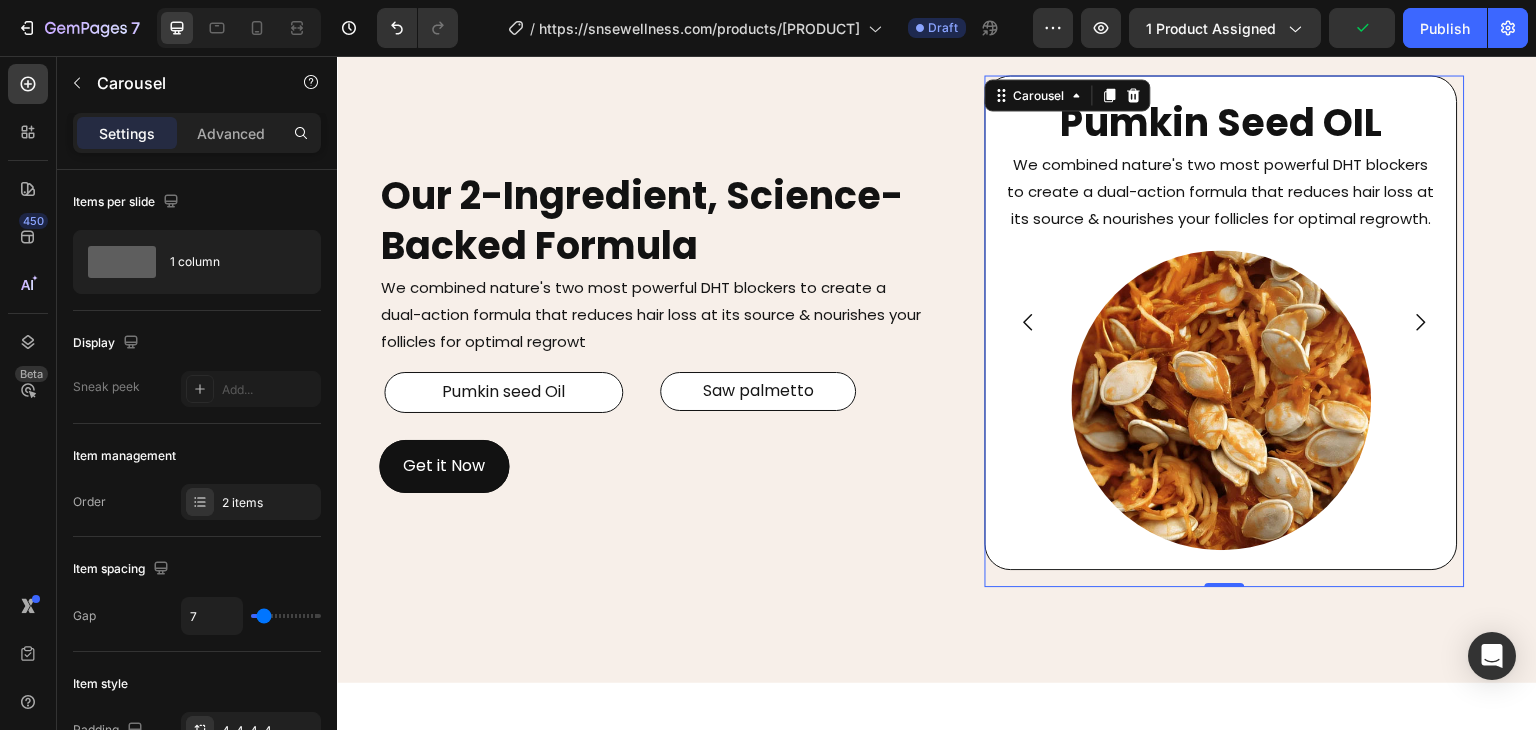 click 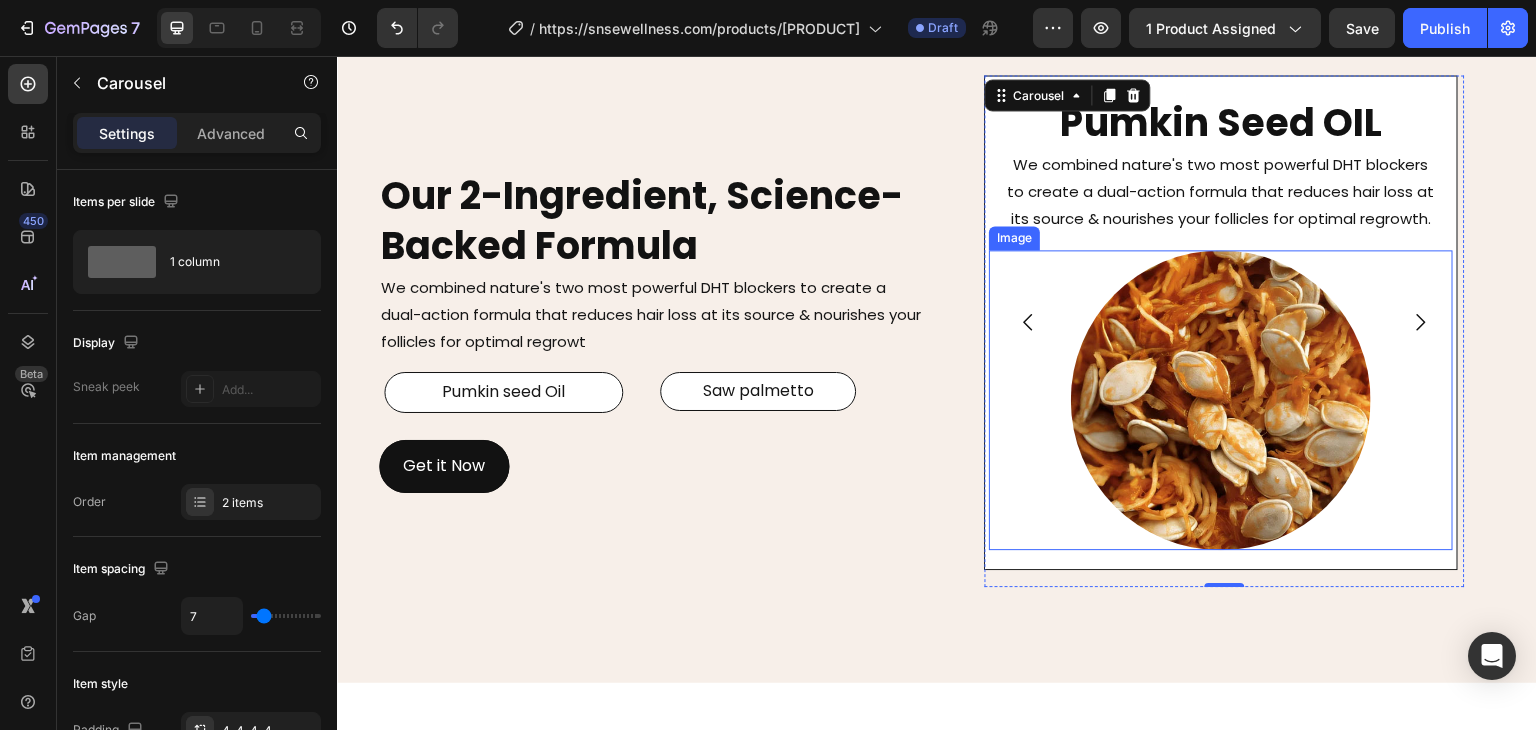 click at bounding box center (1222, 400) 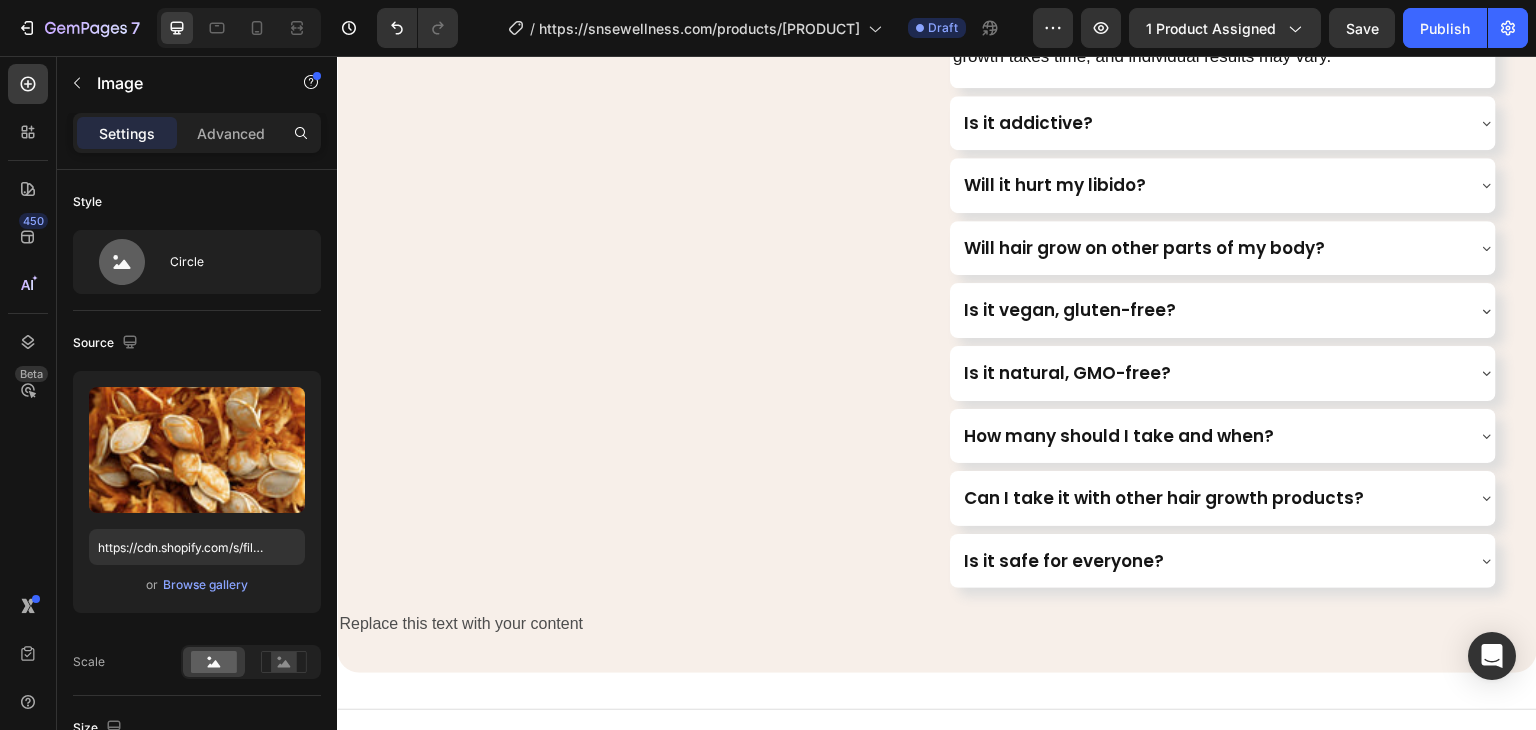 scroll, scrollTop: 4856, scrollLeft: 0, axis: vertical 